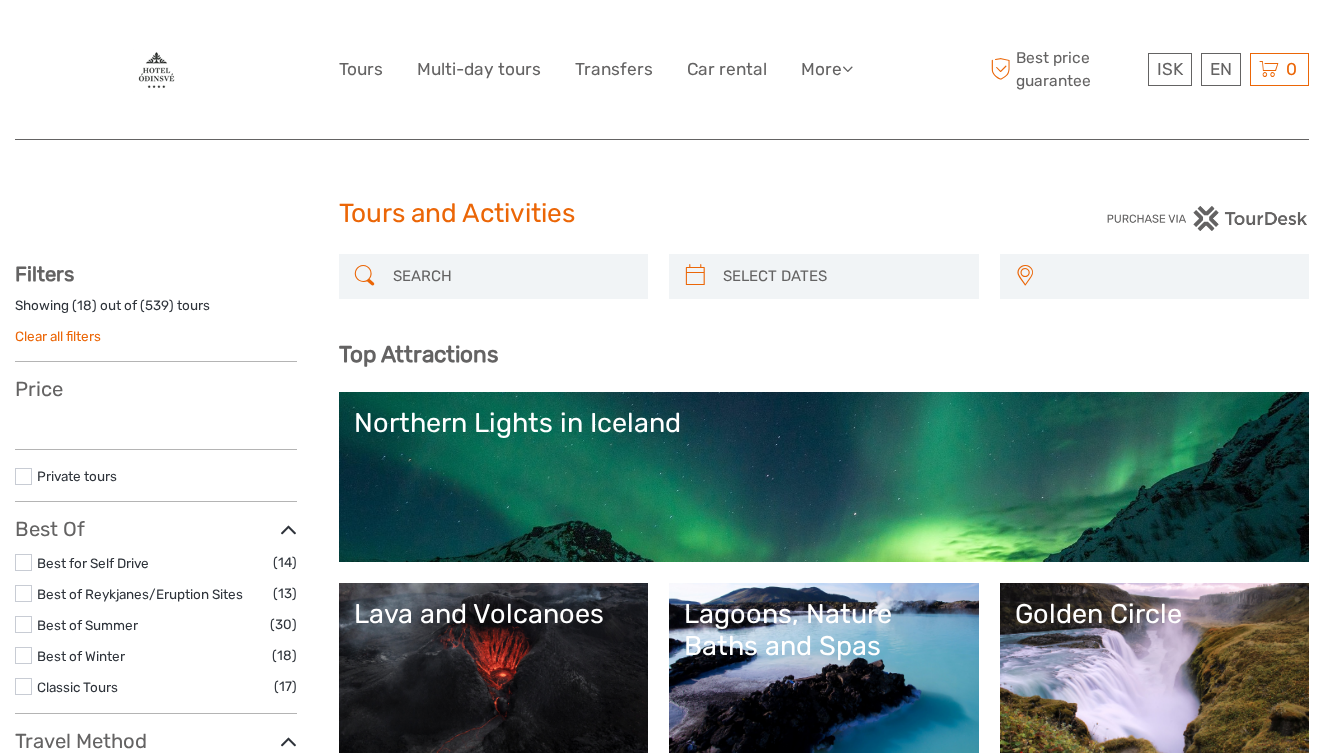 scroll, scrollTop: 0, scrollLeft: 0, axis: both 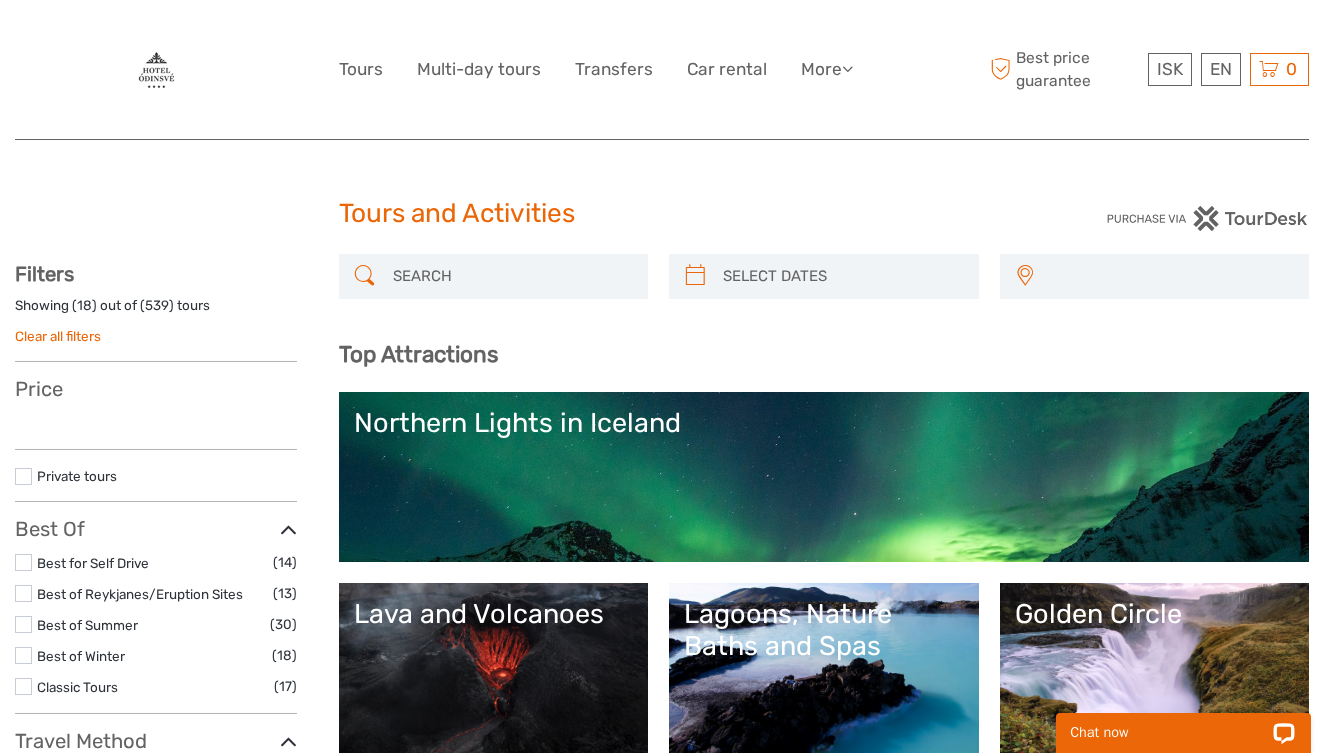 select 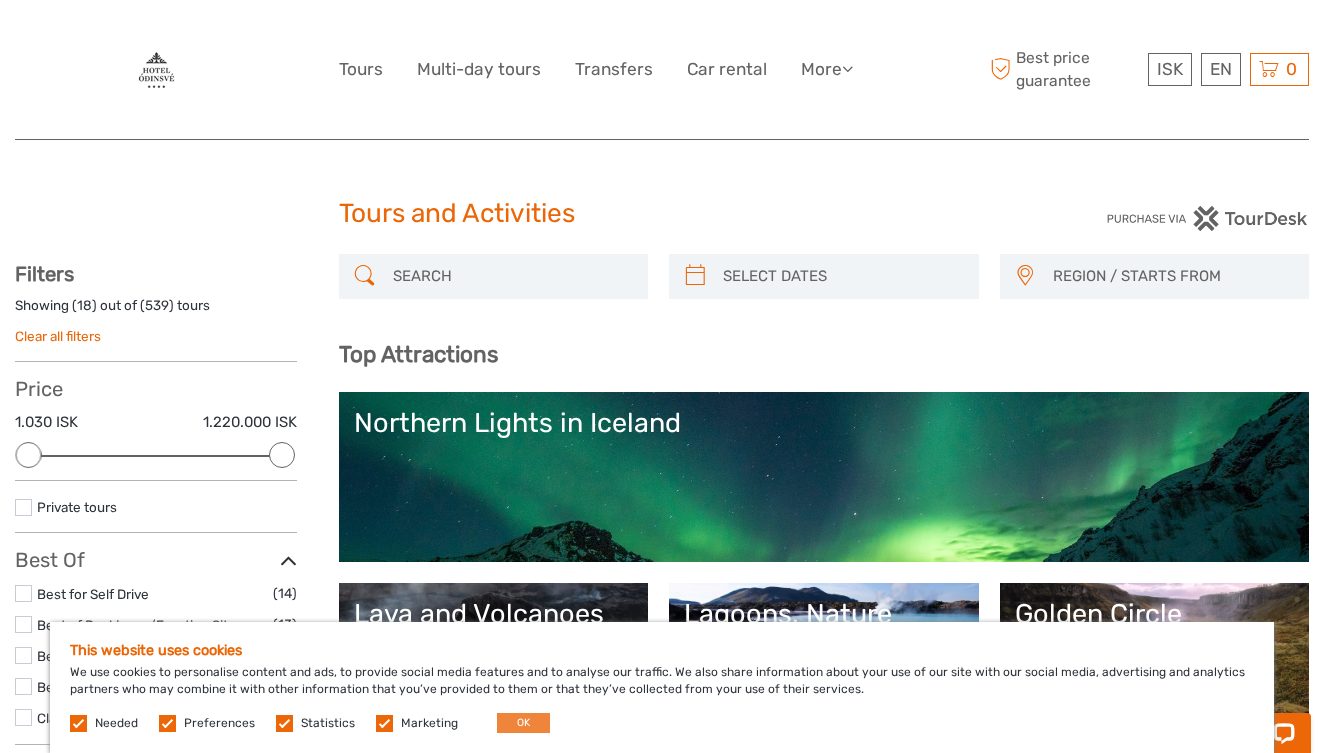 click on "OK" at bounding box center (523, 723) 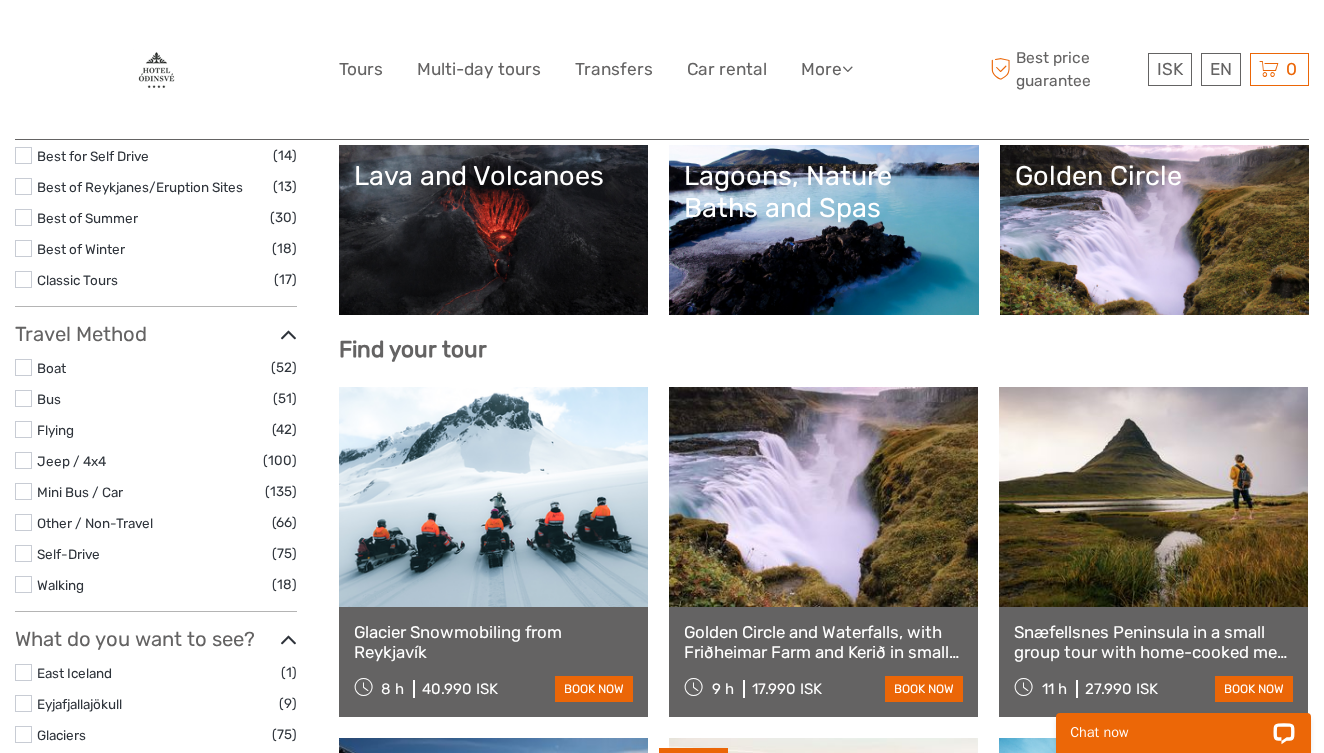 scroll, scrollTop: 536, scrollLeft: 0, axis: vertical 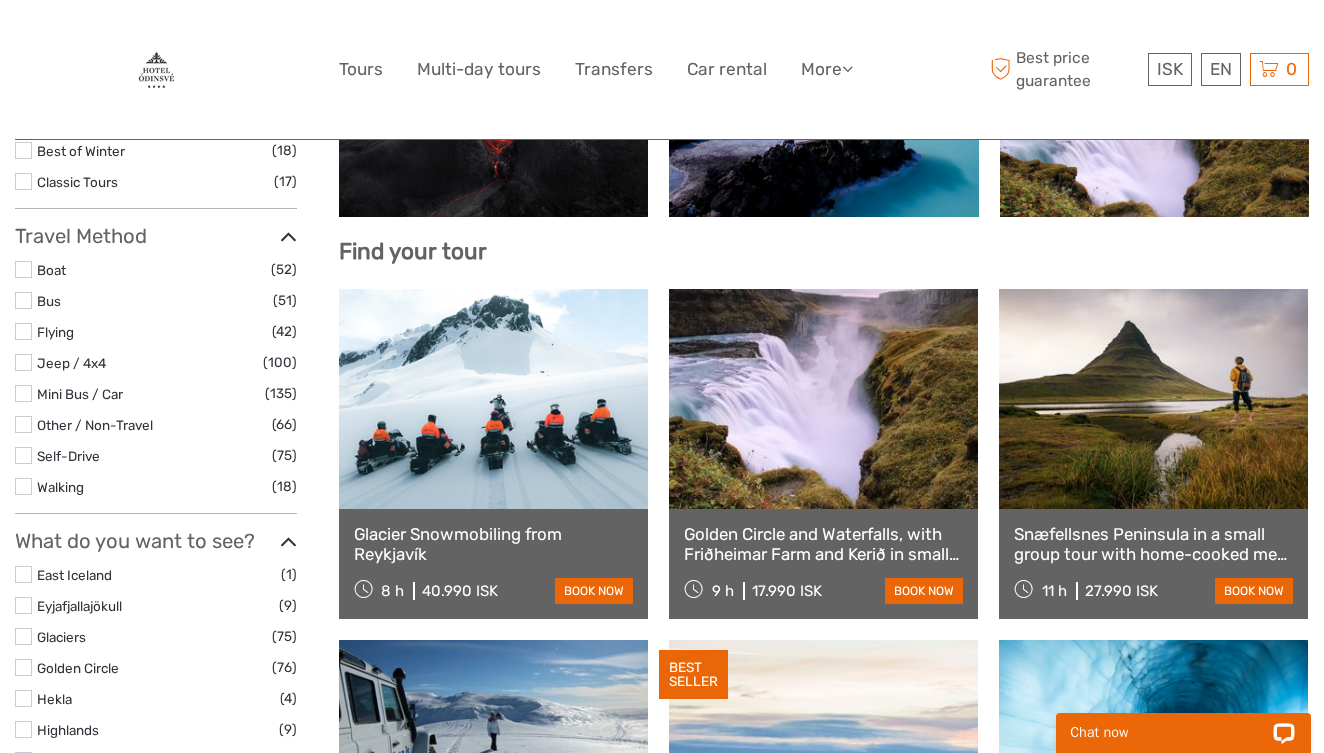 click at bounding box center [23, 393] 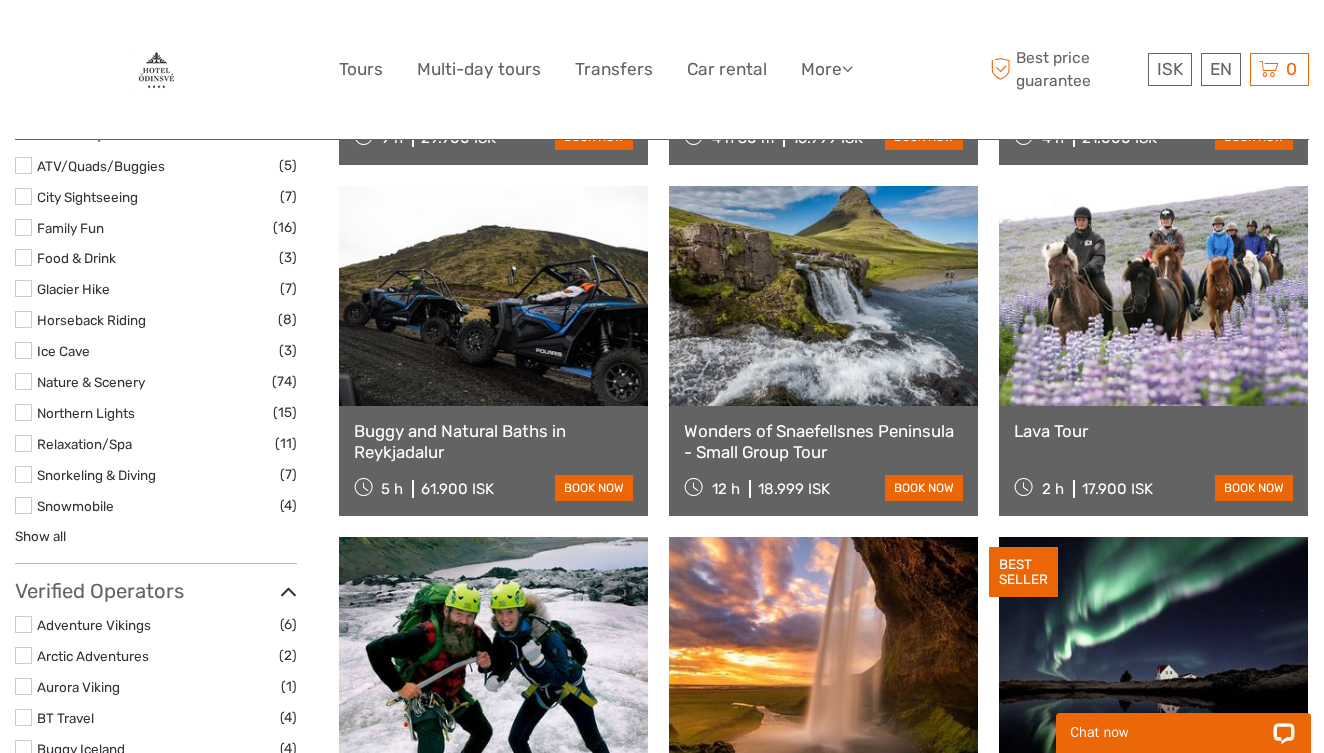 scroll, scrollTop: 1253, scrollLeft: 0, axis: vertical 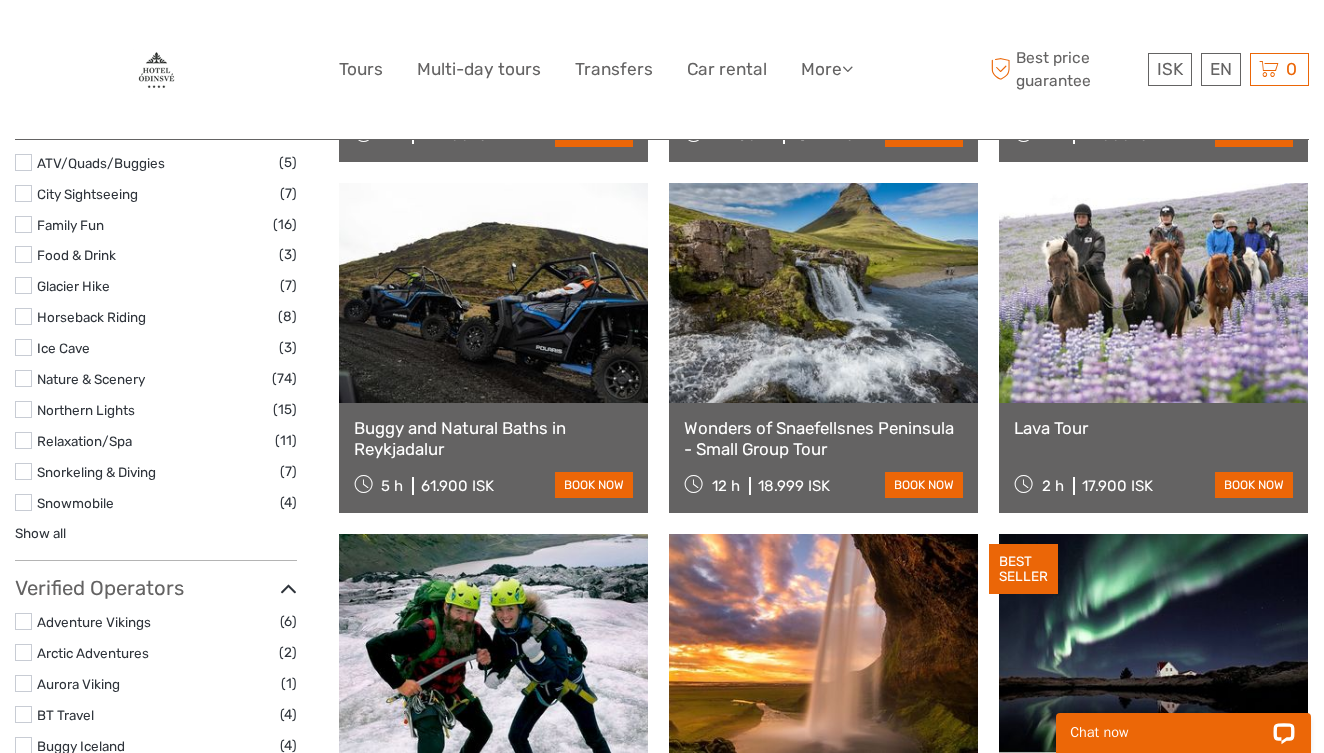 click at bounding box center (823, 293) 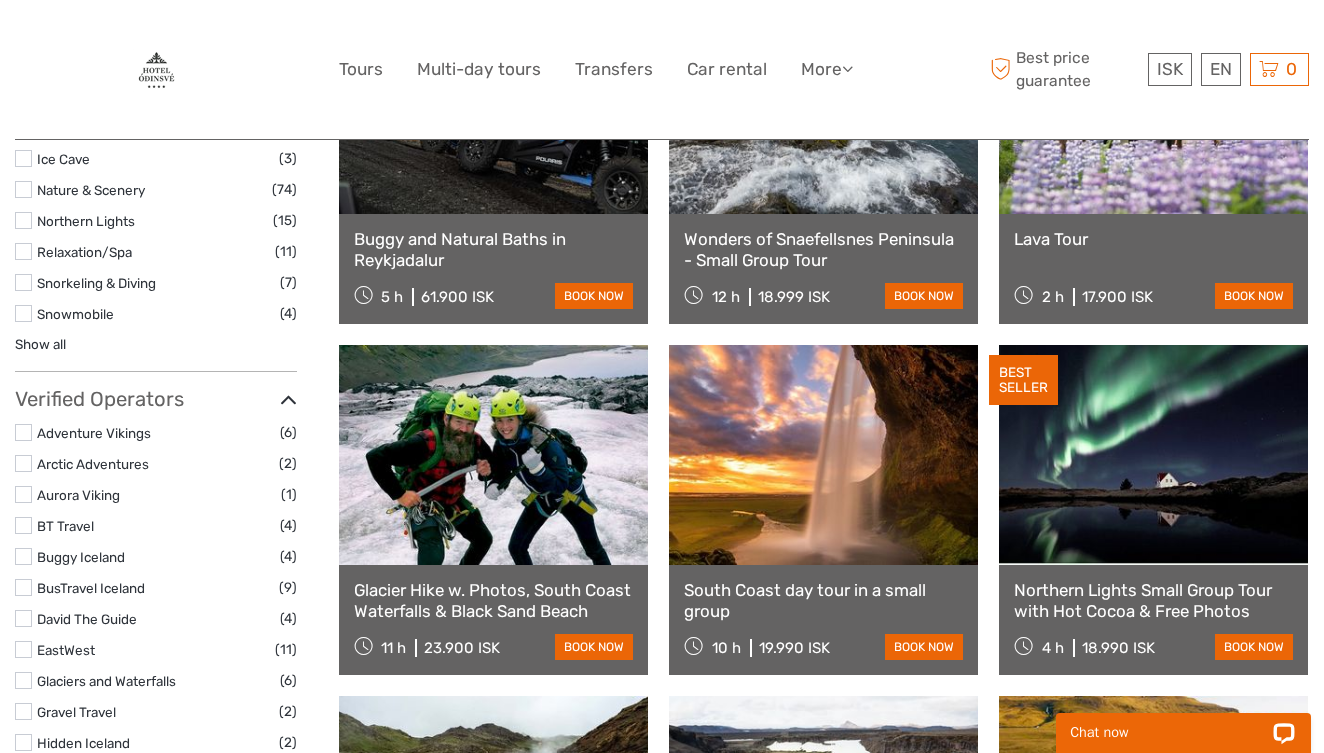 scroll, scrollTop: 1444, scrollLeft: 0, axis: vertical 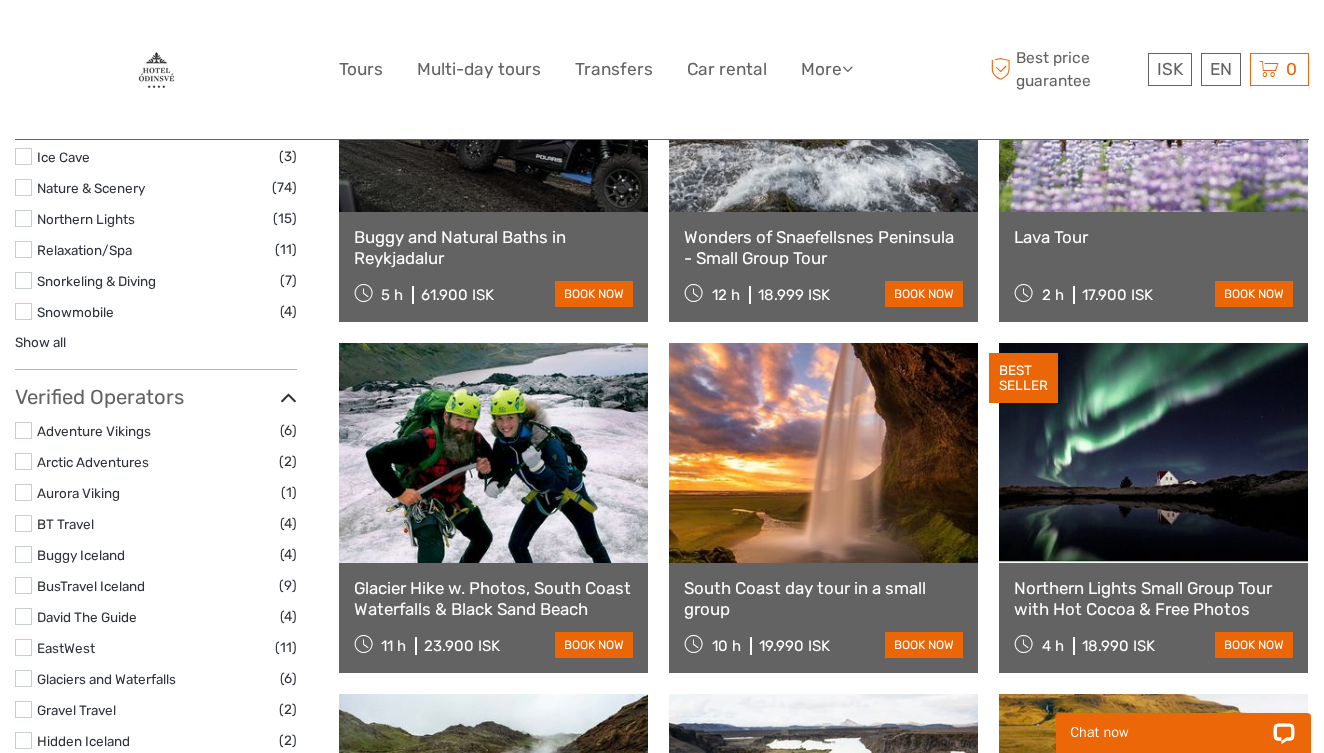 click on "South Coast day tour in a small group" at bounding box center [823, 598] 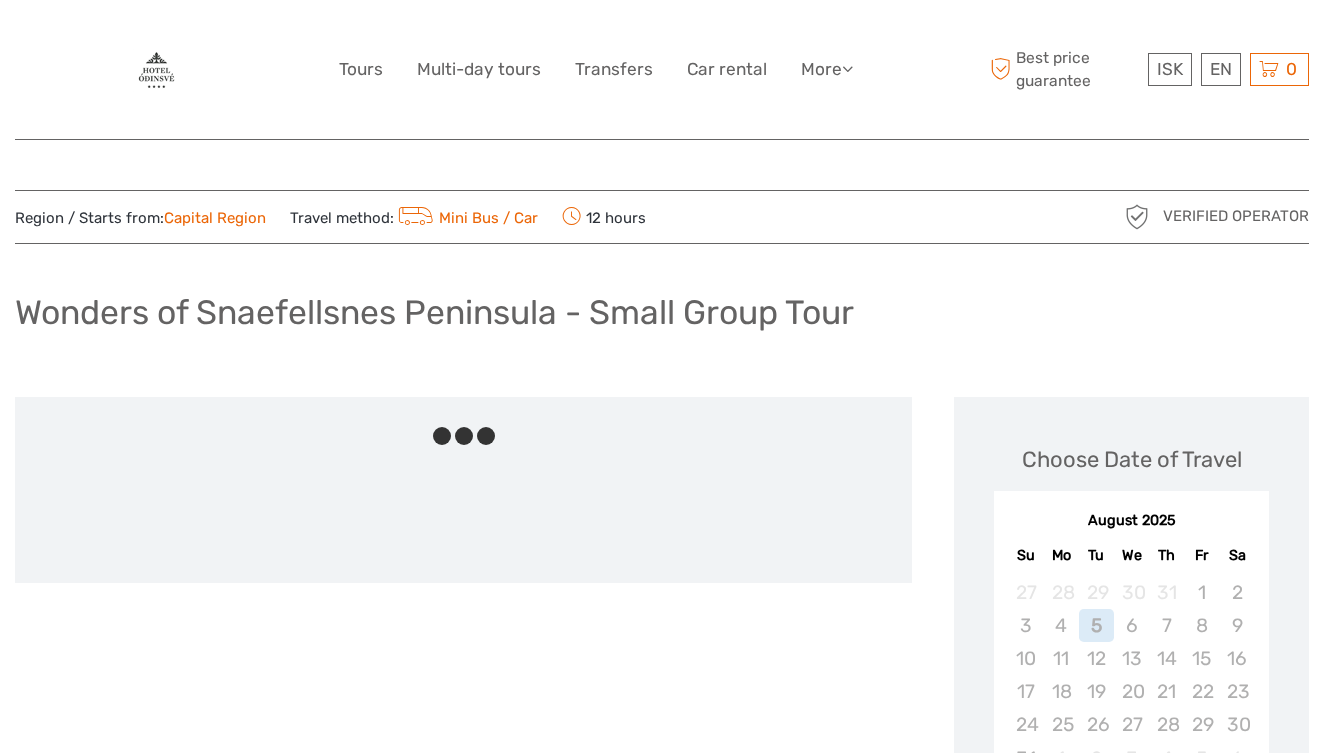 scroll, scrollTop: 0, scrollLeft: 0, axis: both 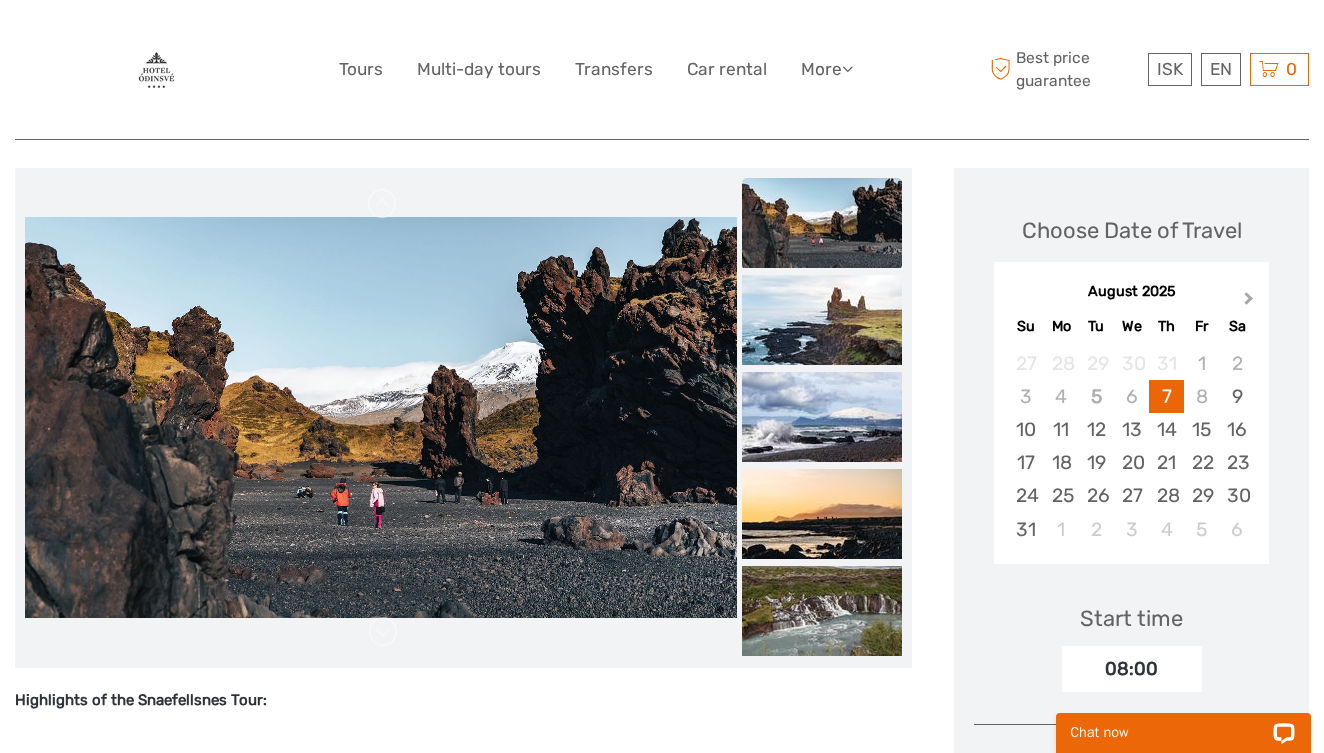 click on "Next Month" at bounding box center [1249, 302] 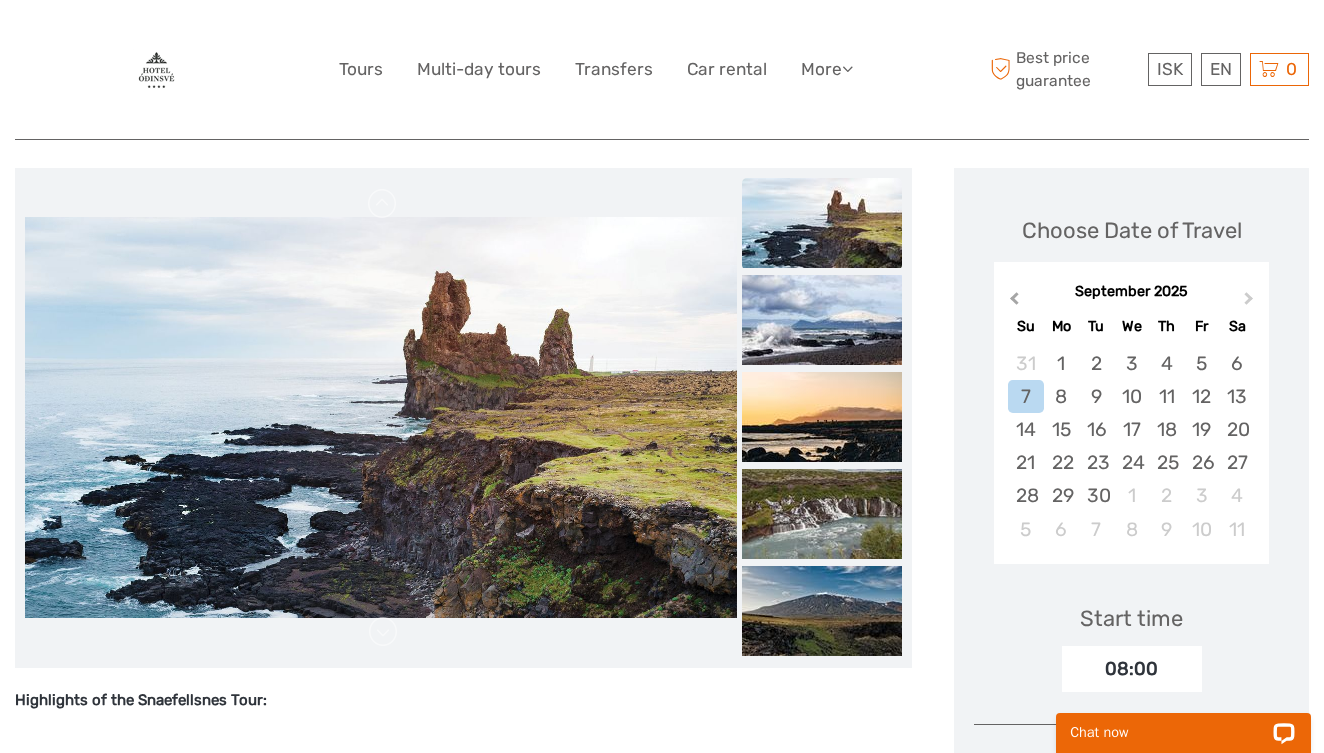 click on "Previous Month" at bounding box center (1014, 302) 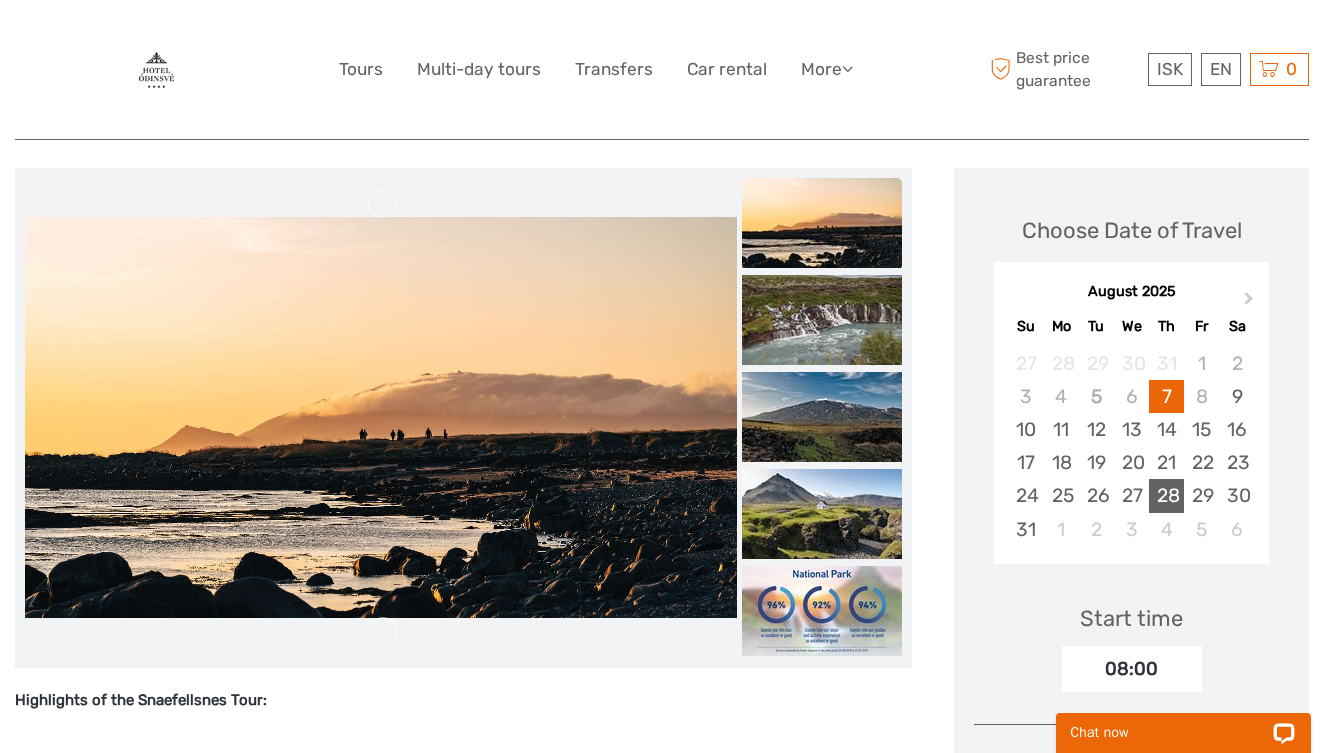 click on "28" at bounding box center (1166, 495) 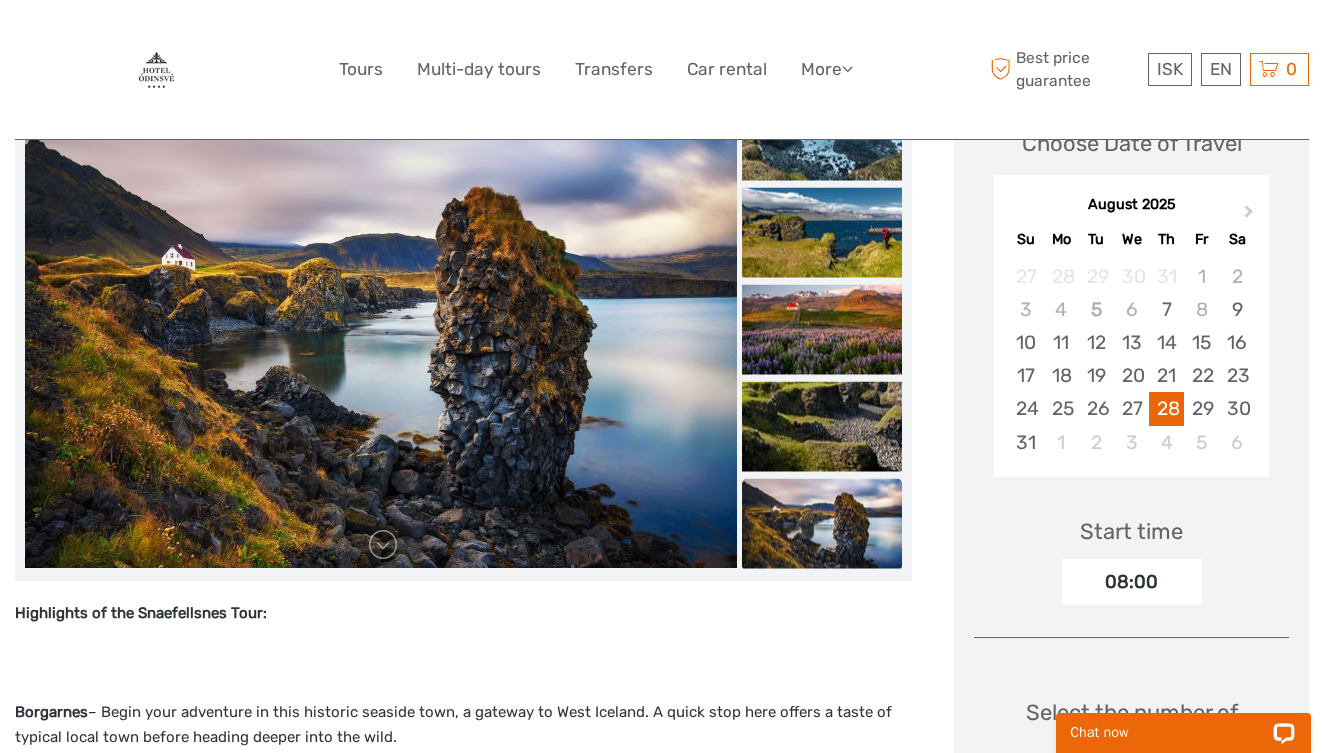 scroll, scrollTop: 231, scrollLeft: 0, axis: vertical 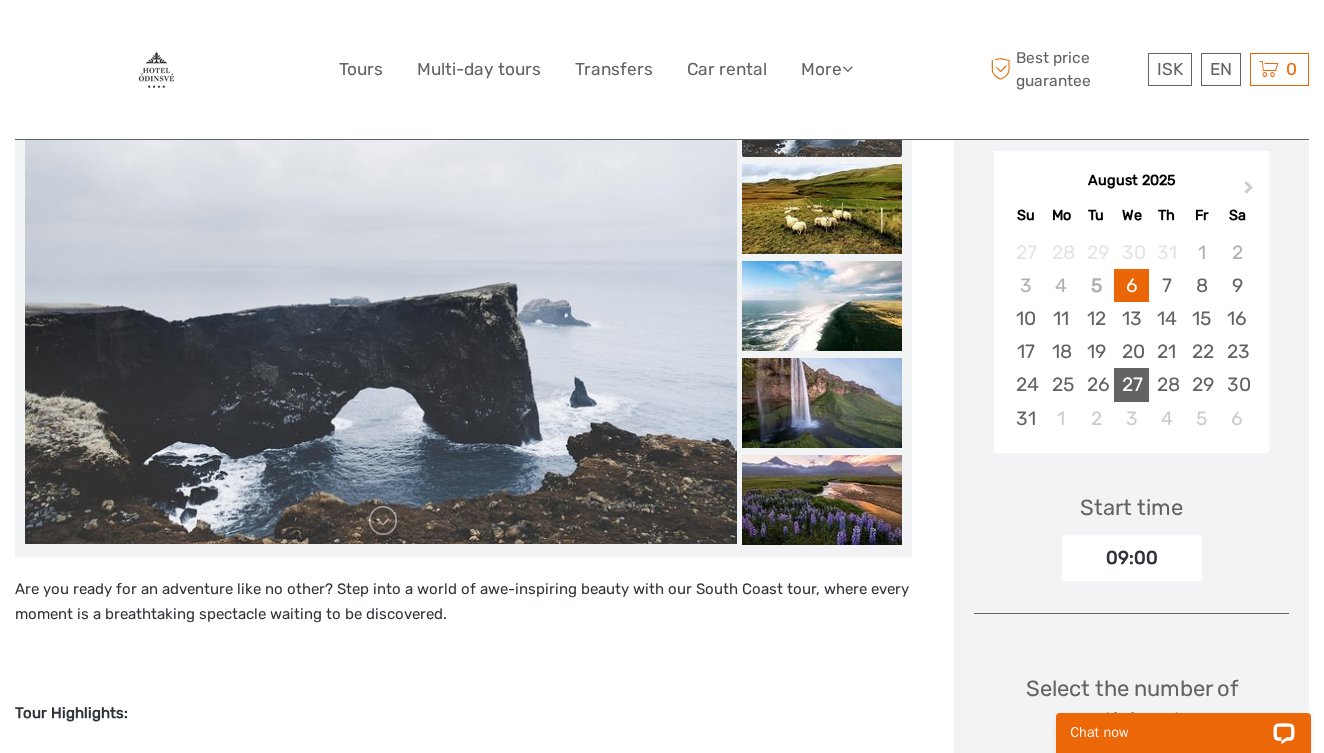 click on "27" at bounding box center (1131, 384) 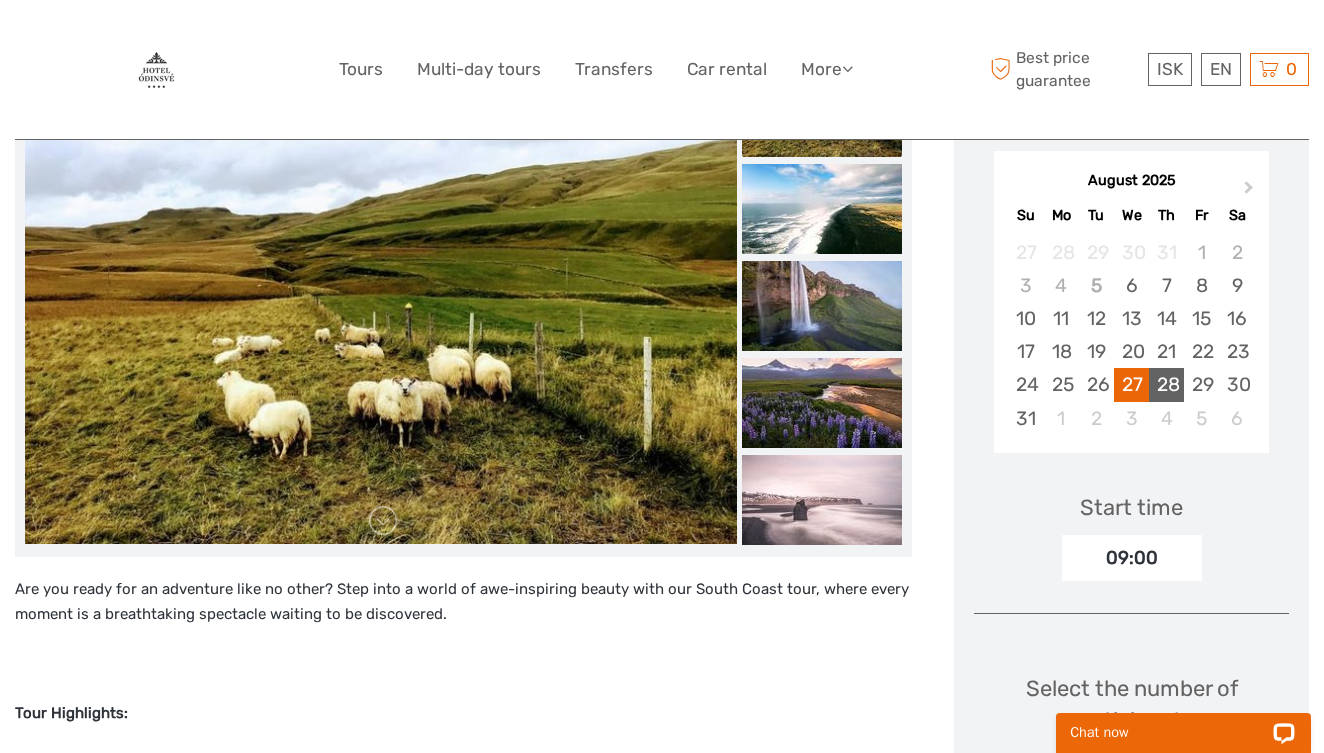 click on "28" at bounding box center (1166, 384) 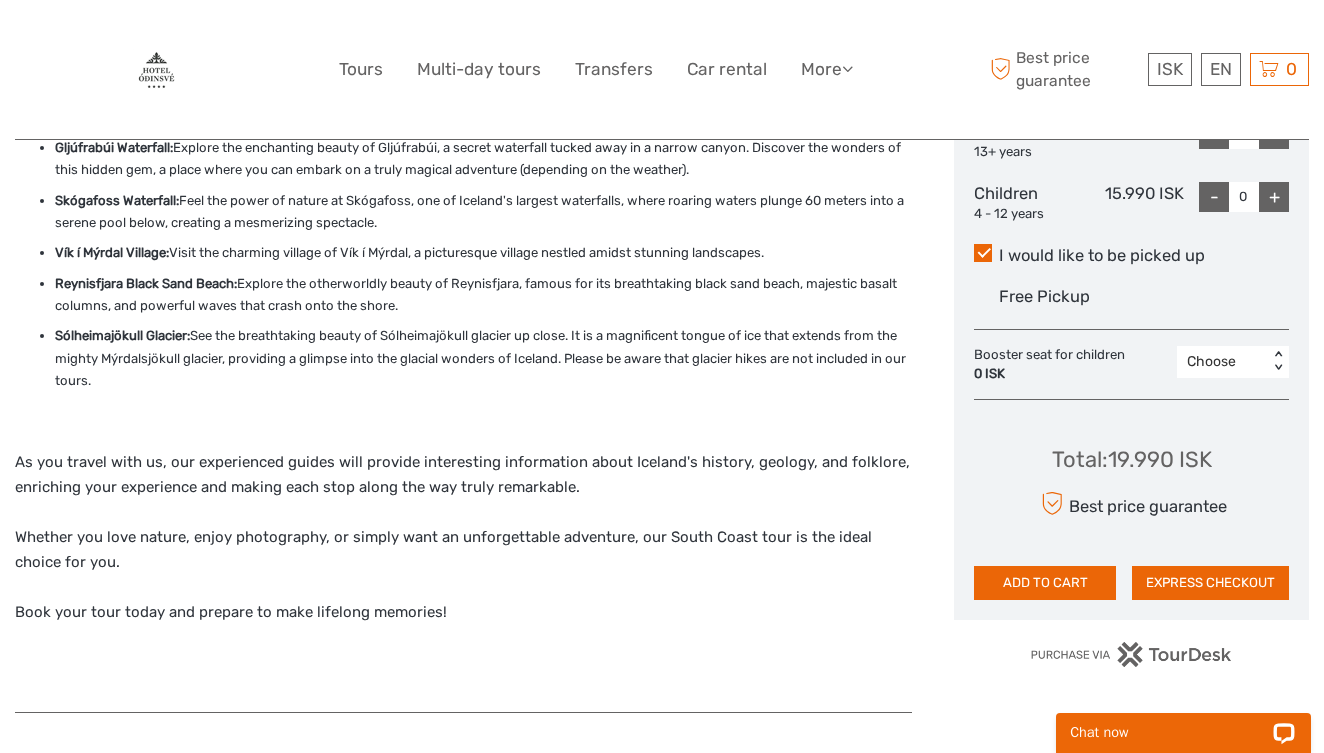 scroll, scrollTop: 1010, scrollLeft: 0, axis: vertical 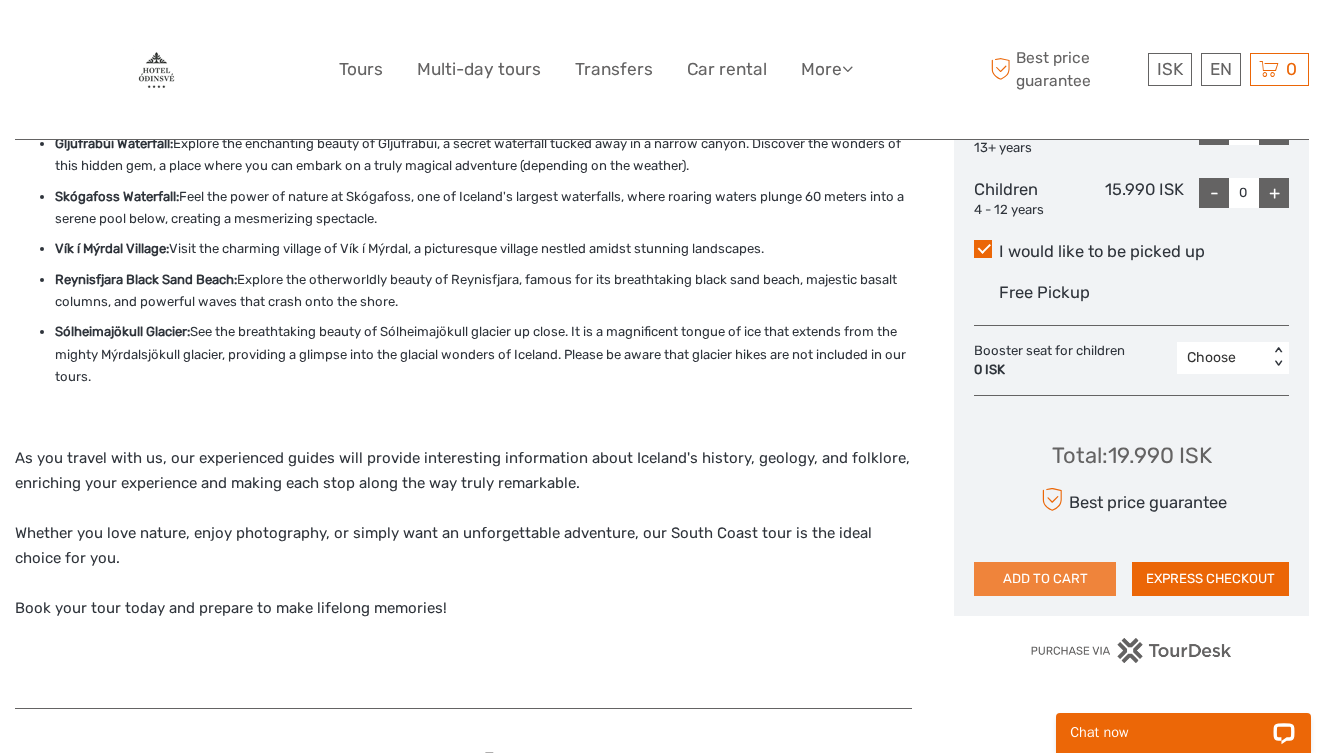 click on "ADD TO CART" at bounding box center [1045, 579] 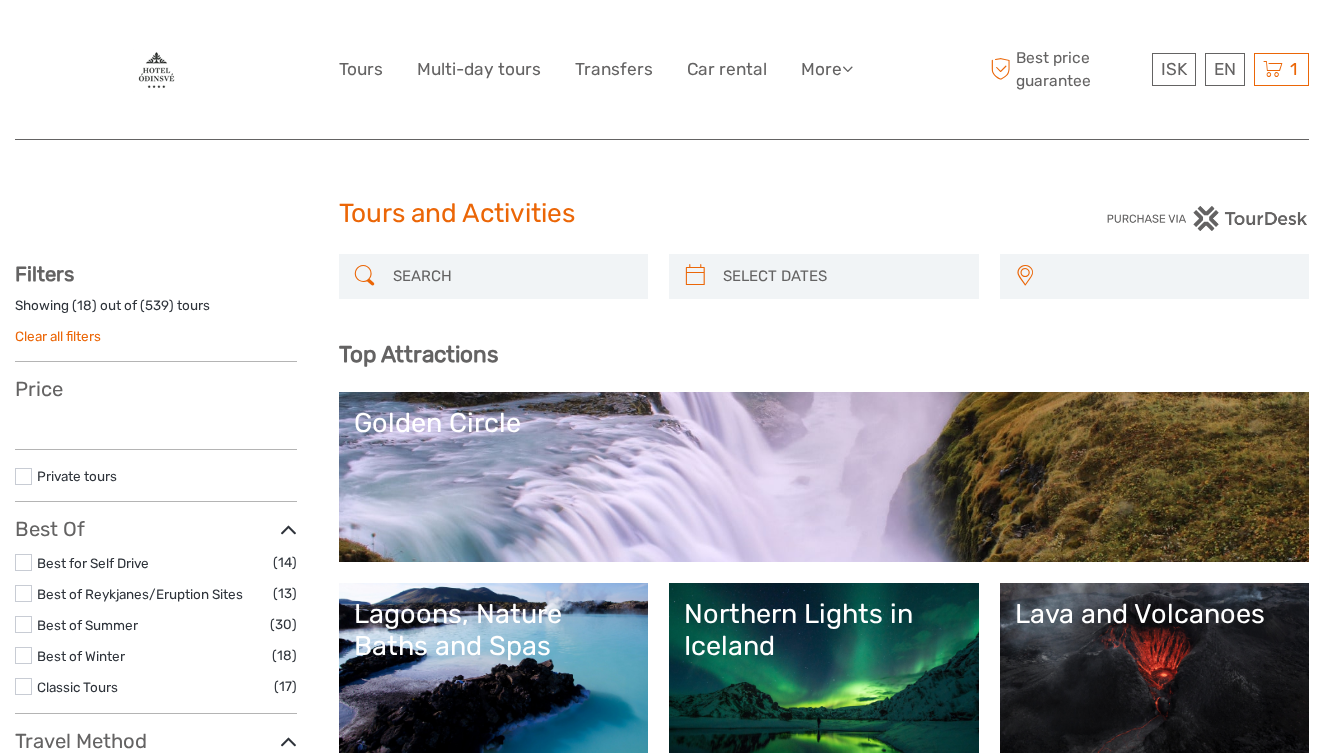 select 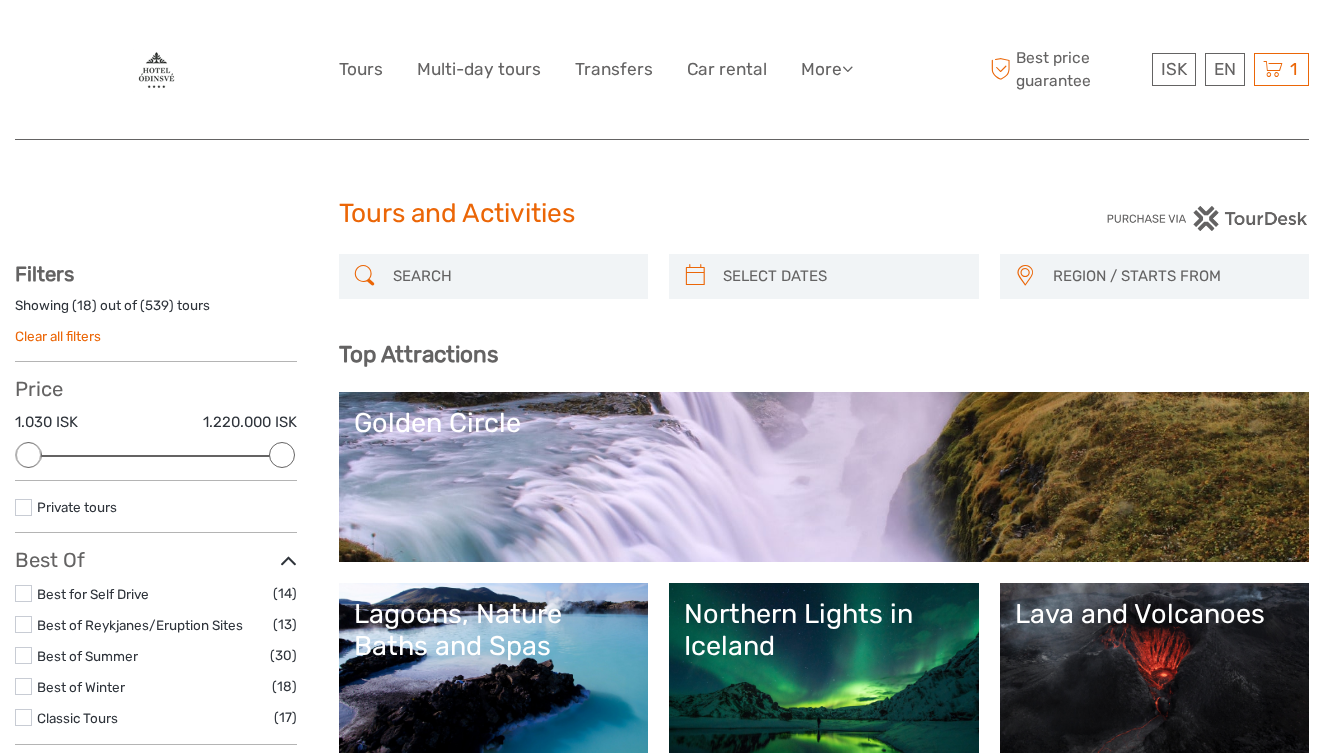 scroll, scrollTop: 0, scrollLeft: 0, axis: both 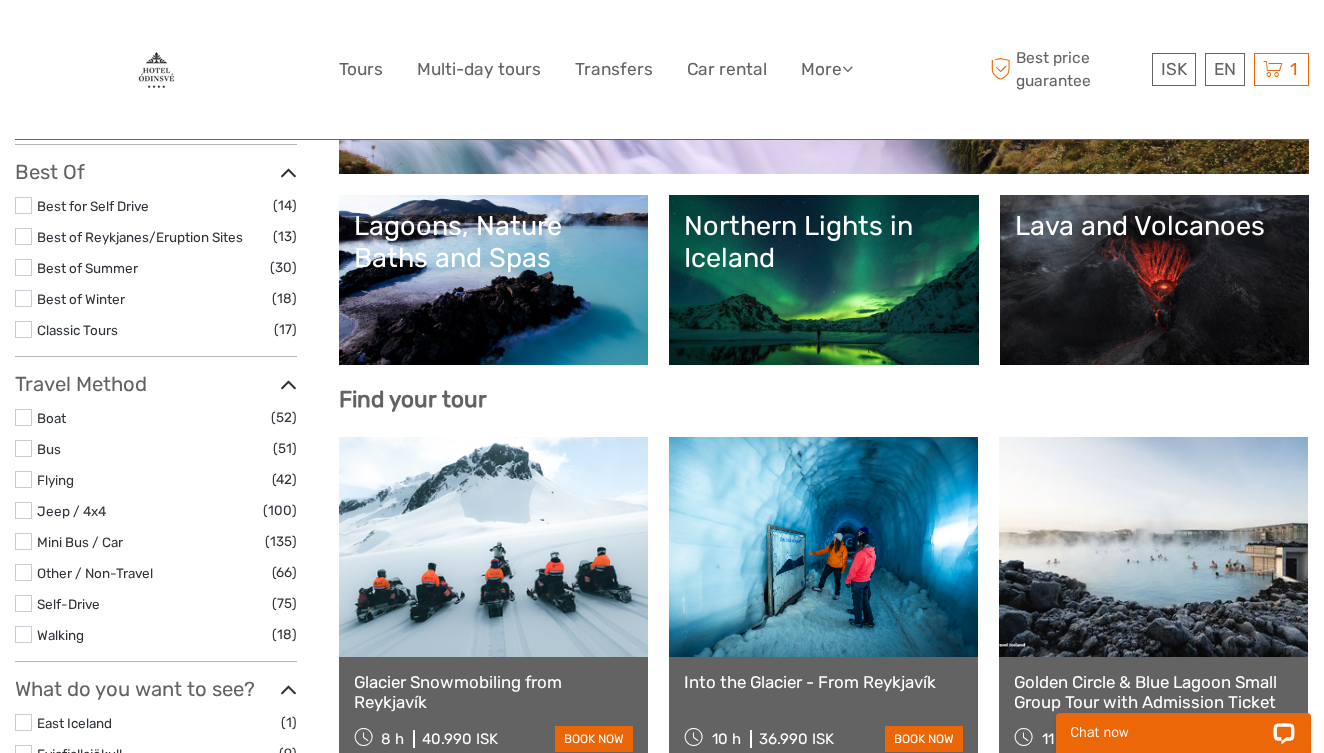 click at bounding box center [23, 541] 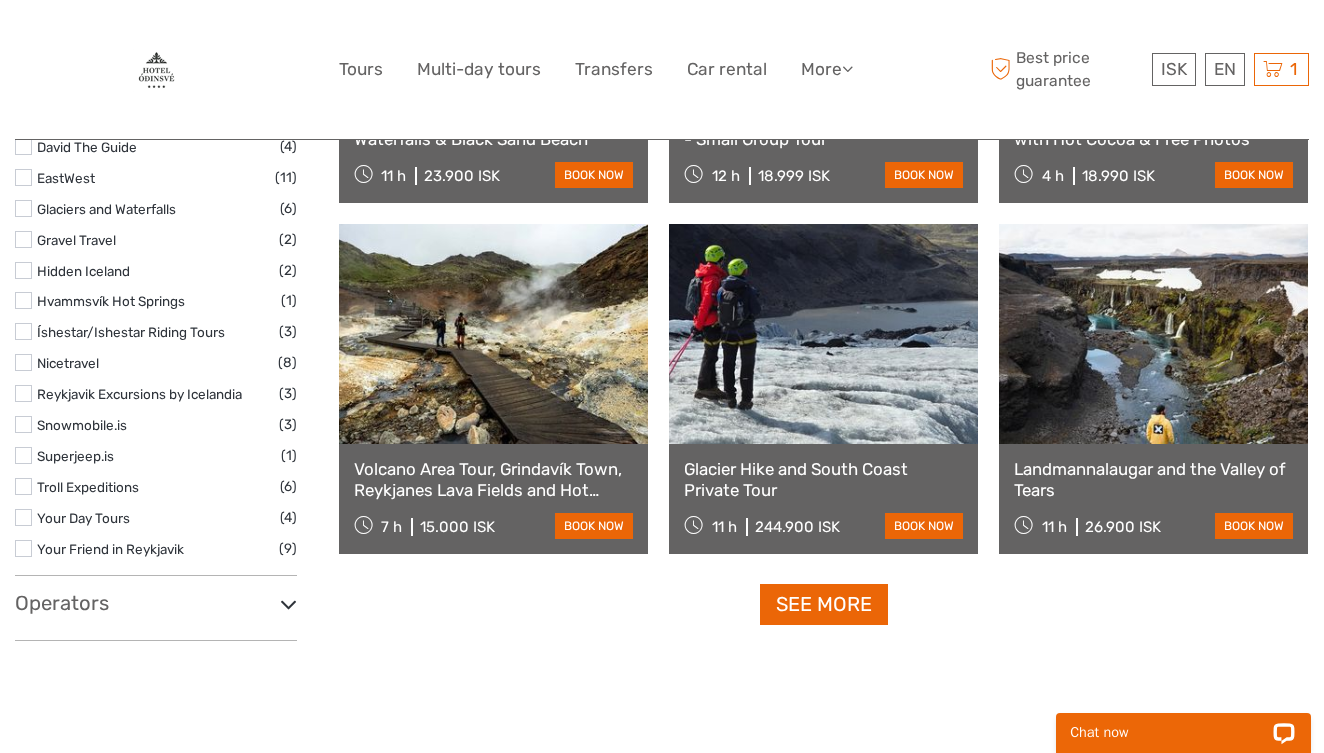 scroll, scrollTop: 1924, scrollLeft: 0, axis: vertical 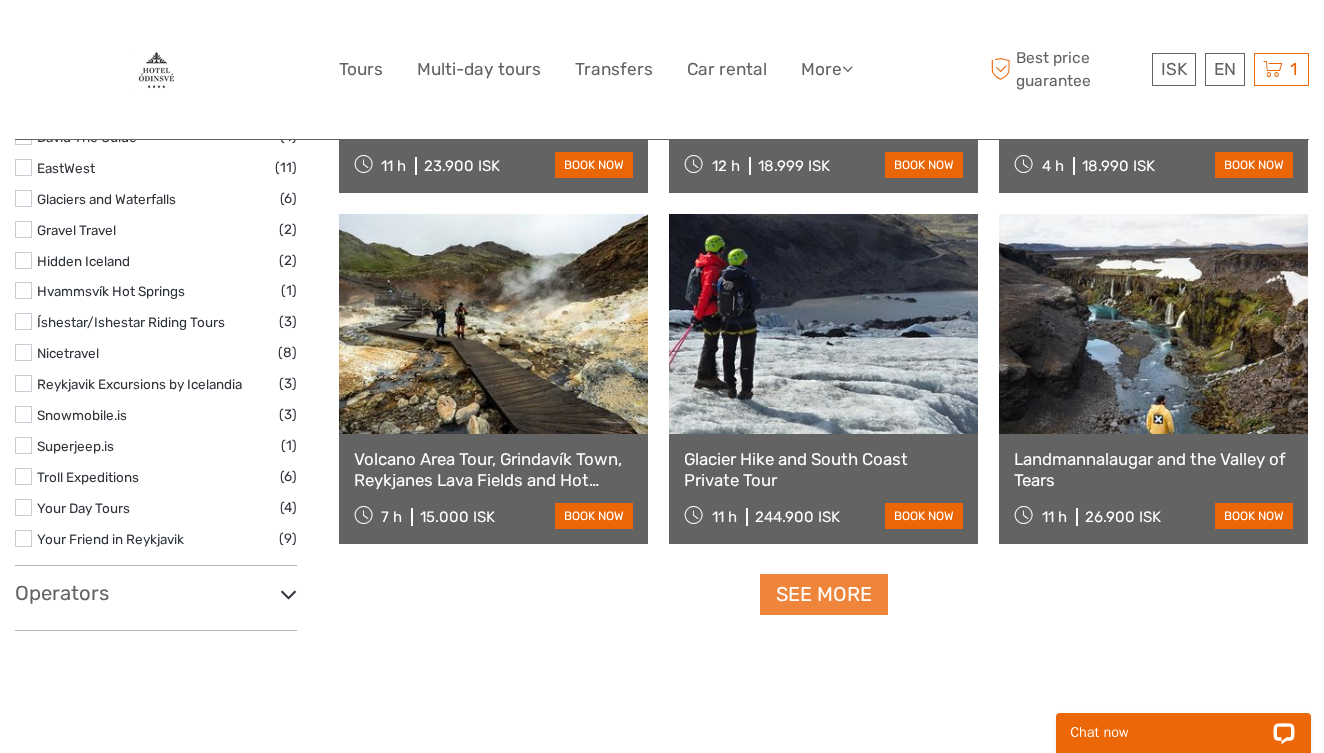 click on "See more" at bounding box center [824, 594] 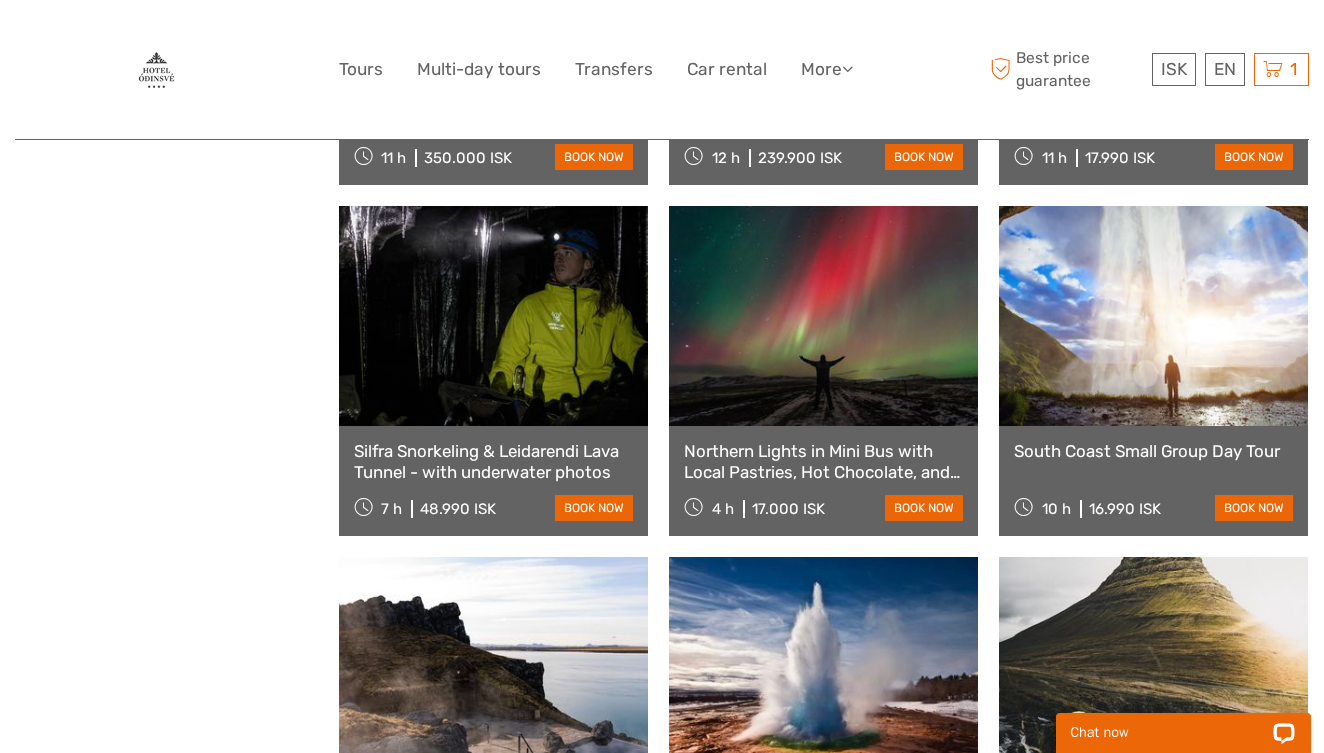 scroll, scrollTop: 2635, scrollLeft: 0, axis: vertical 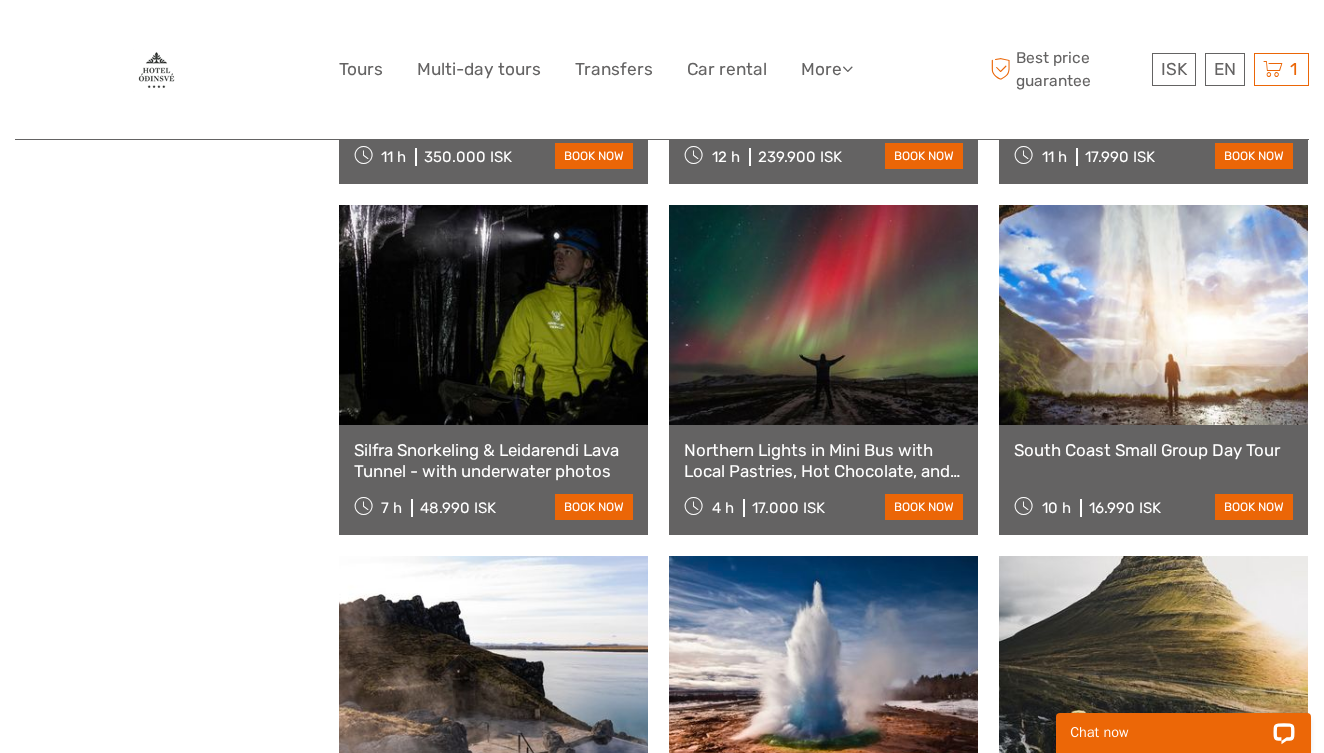click at bounding box center [823, 315] 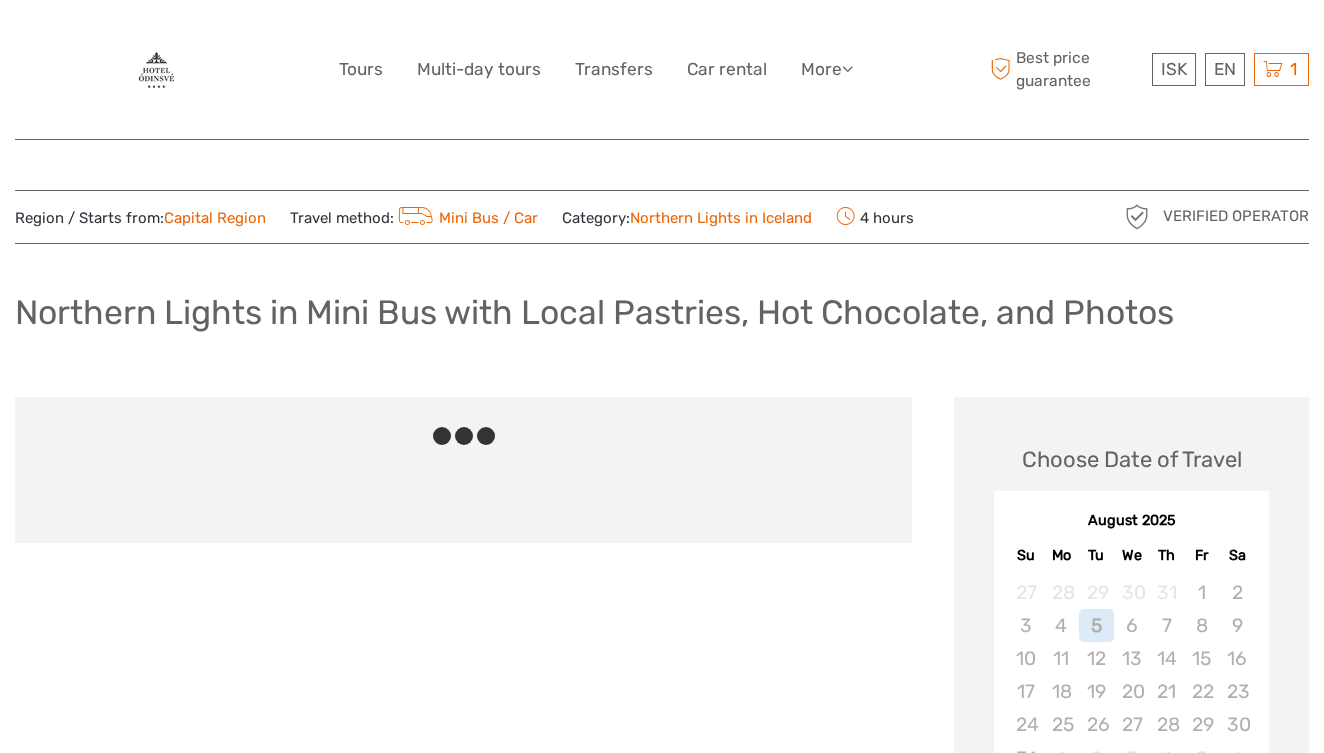 scroll, scrollTop: 0, scrollLeft: 0, axis: both 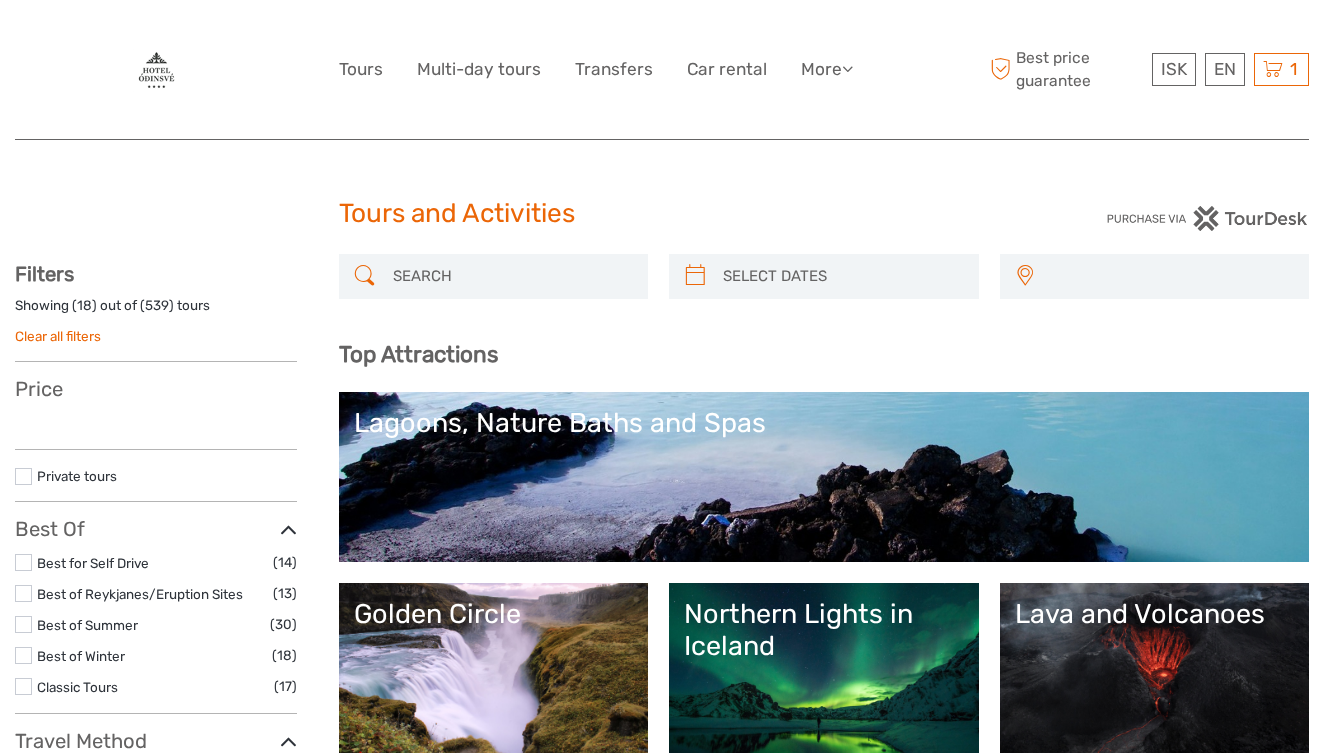 select 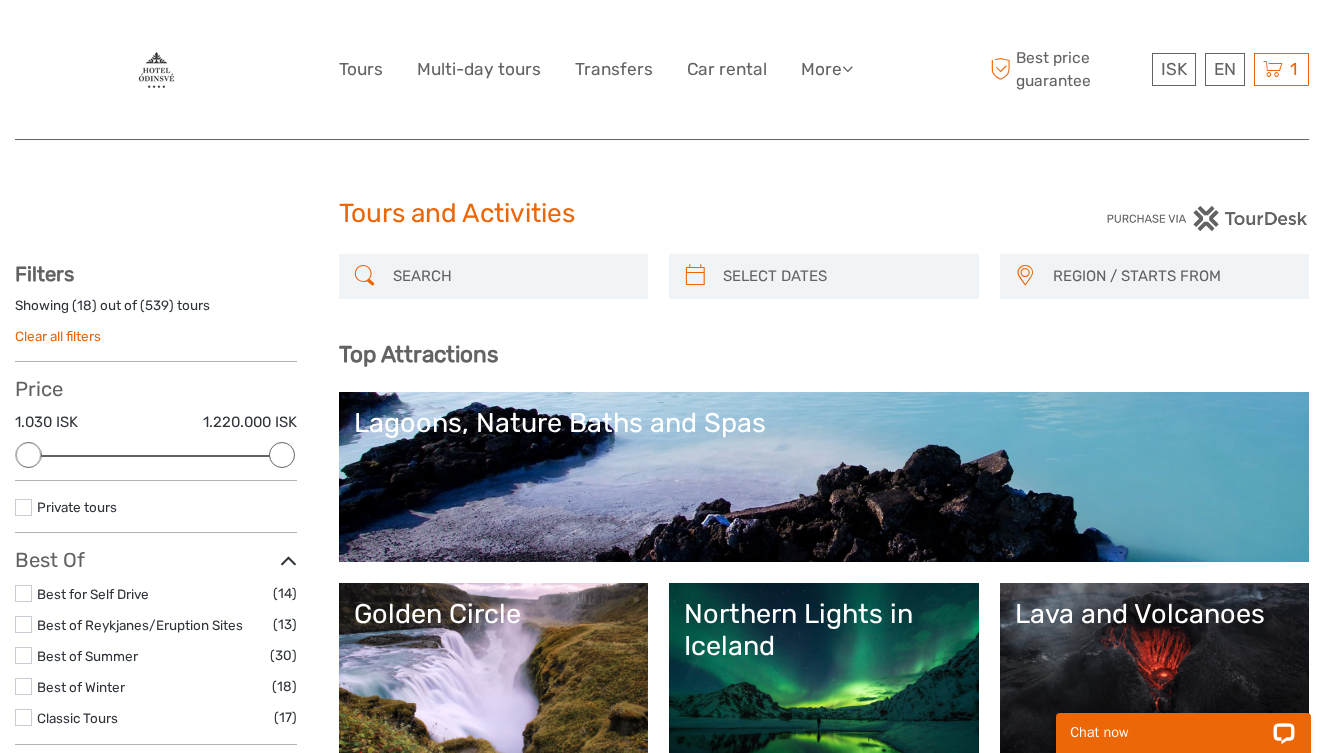 scroll, scrollTop: 0, scrollLeft: 0, axis: both 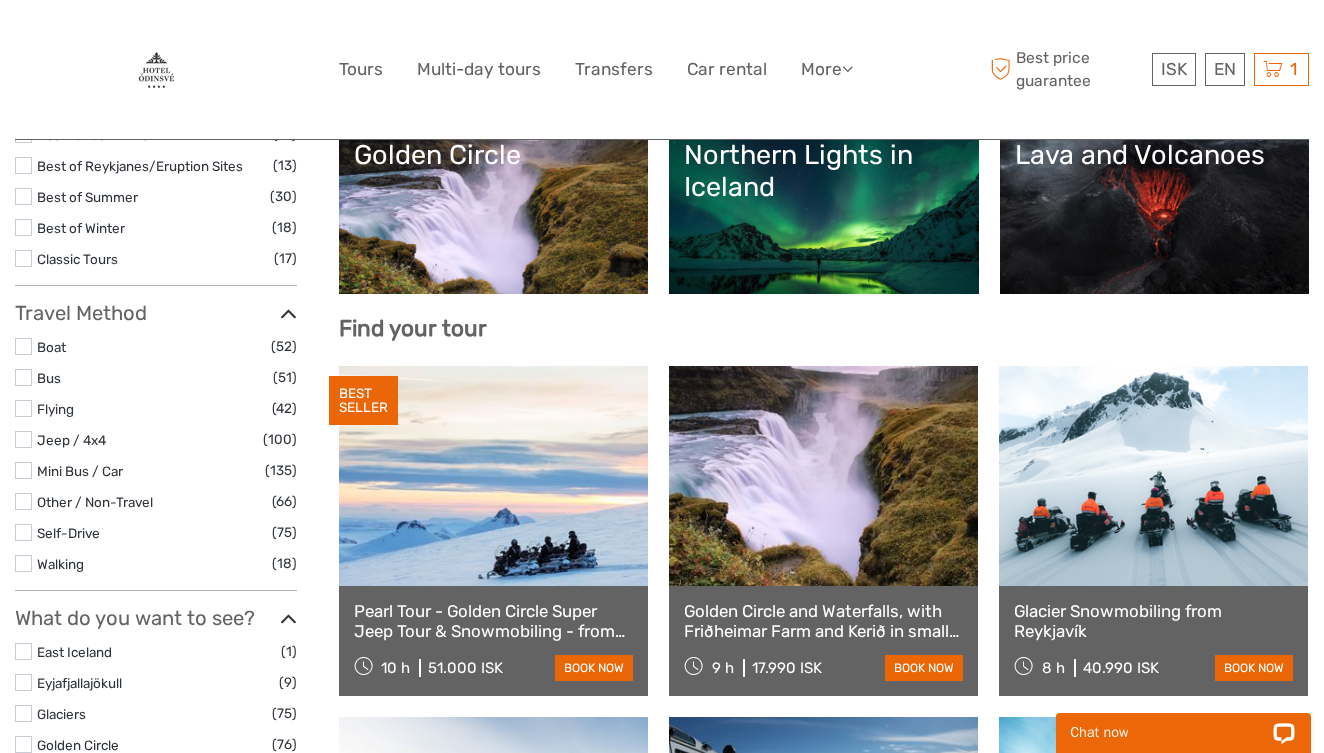 click at bounding box center (23, 470) 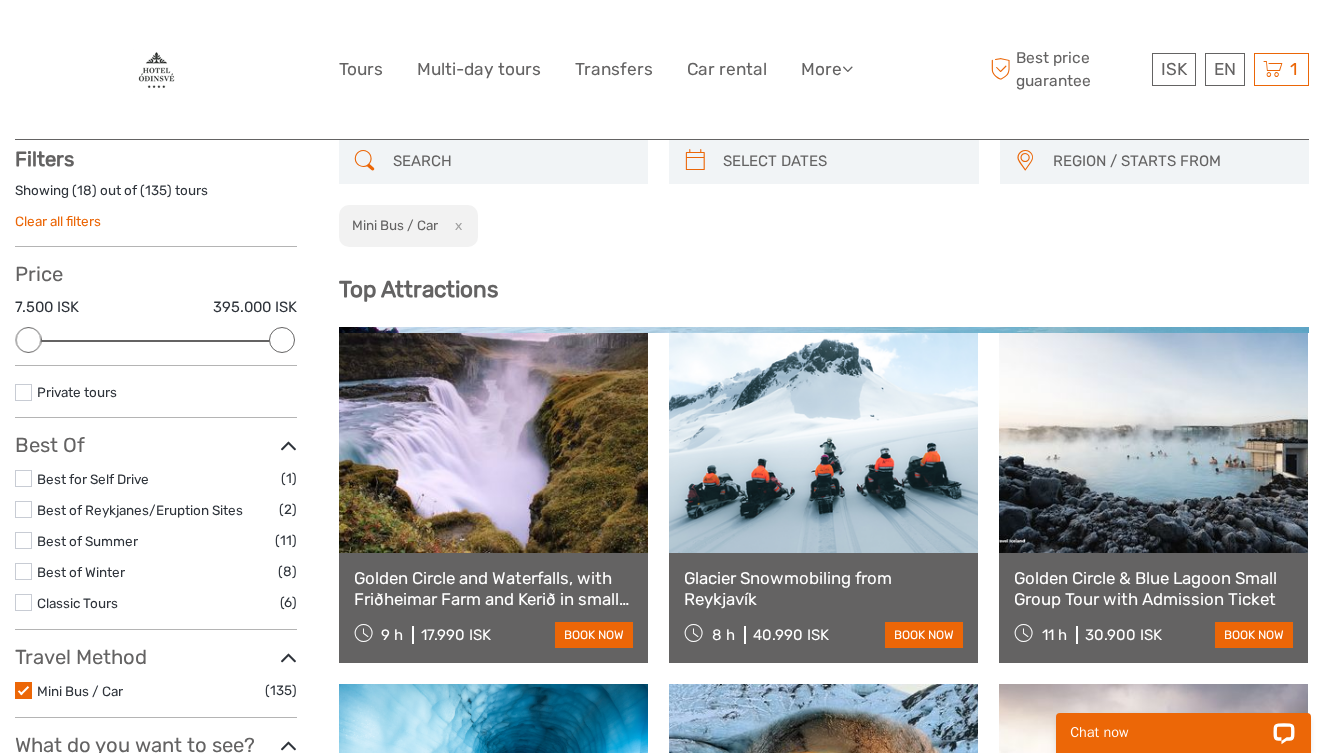 scroll, scrollTop: 113, scrollLeft: 0, axis: vertical 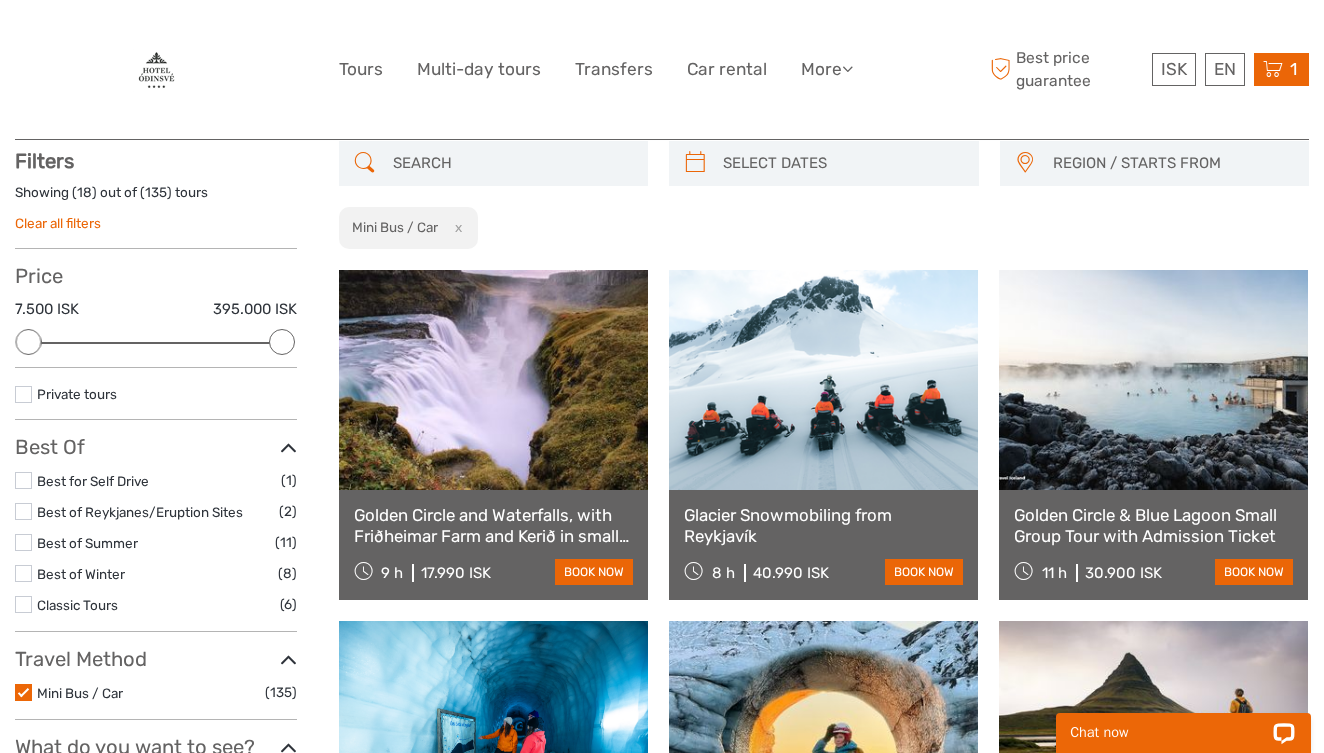 click on "1
Items
South Coast day tour in a small group
1x Adults
Thursday, 28 August 2025 - 09:00 AM
19.990 ISK
Total
19.990 ISK
Checkout
The shopping cart is empty." at bounding box center (1281, 69) 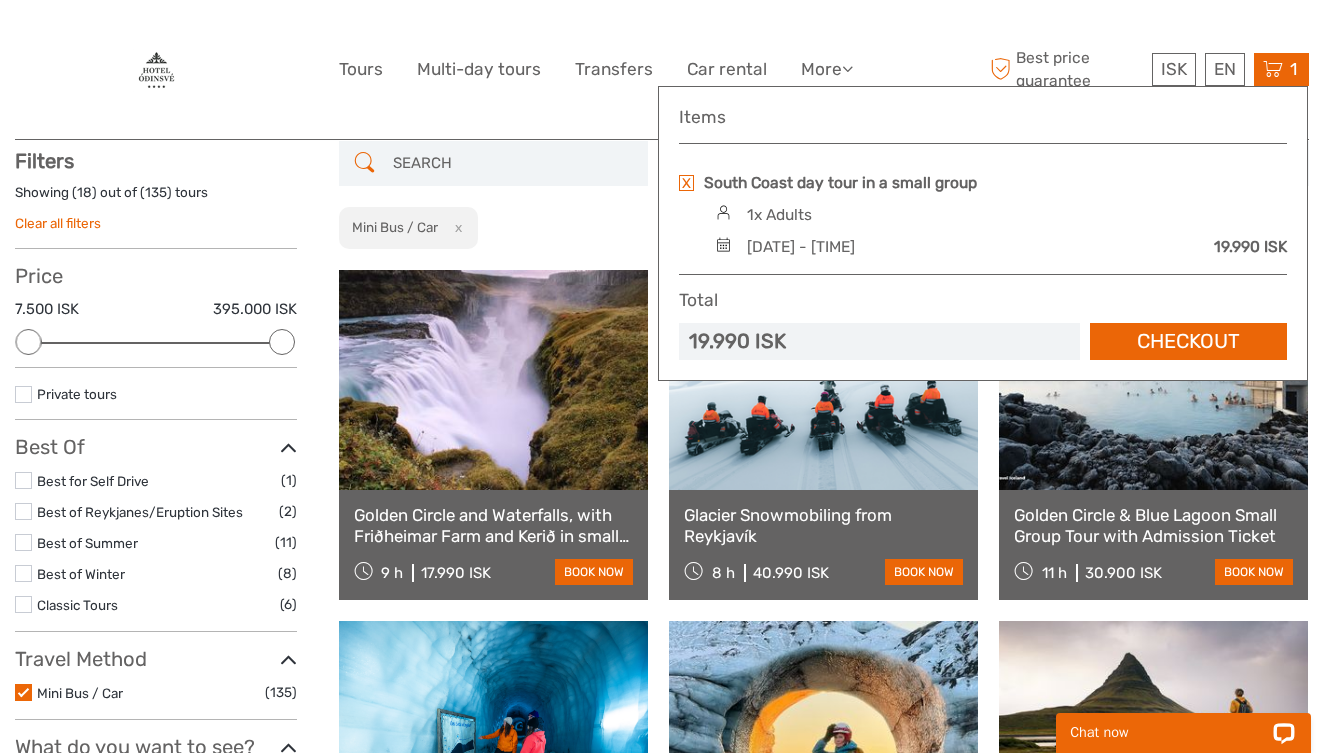 click at bounding box center [1273, 69] 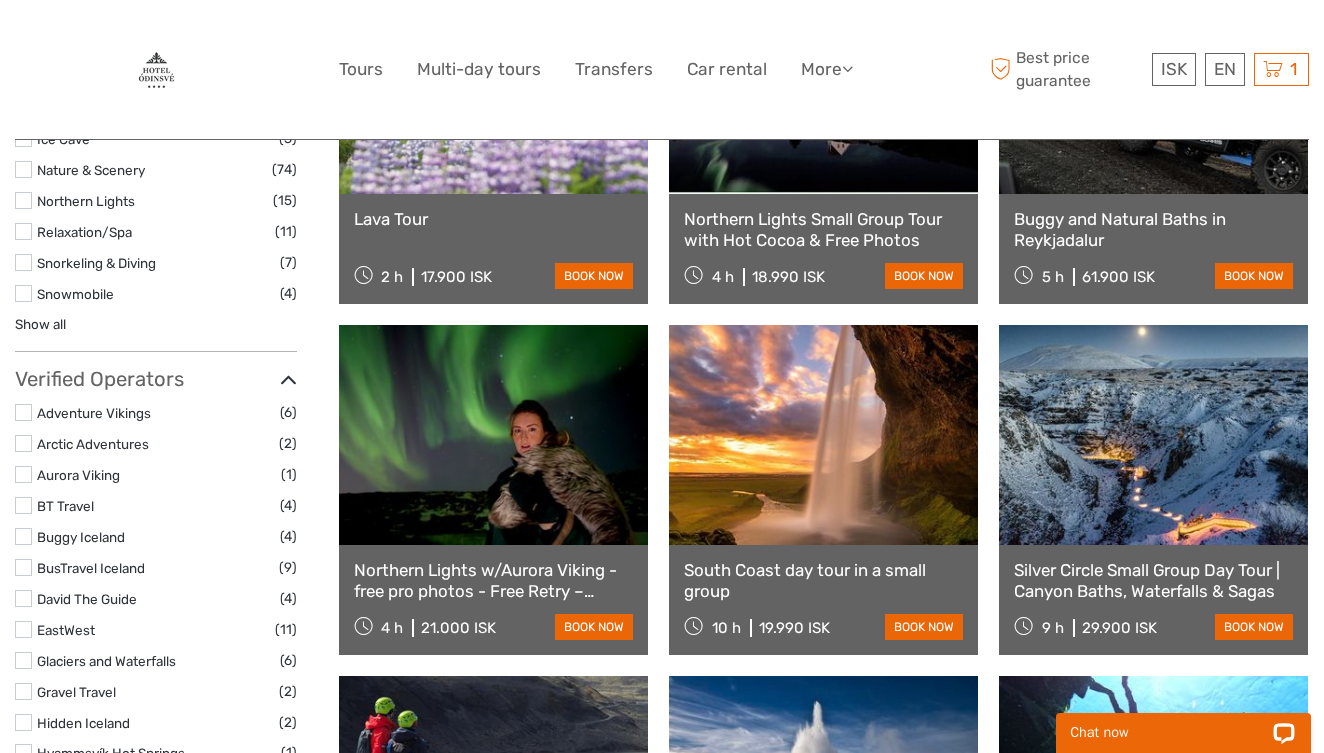 scroll, scrollTop: 1463, scrollLeft: 0, axis: vertical 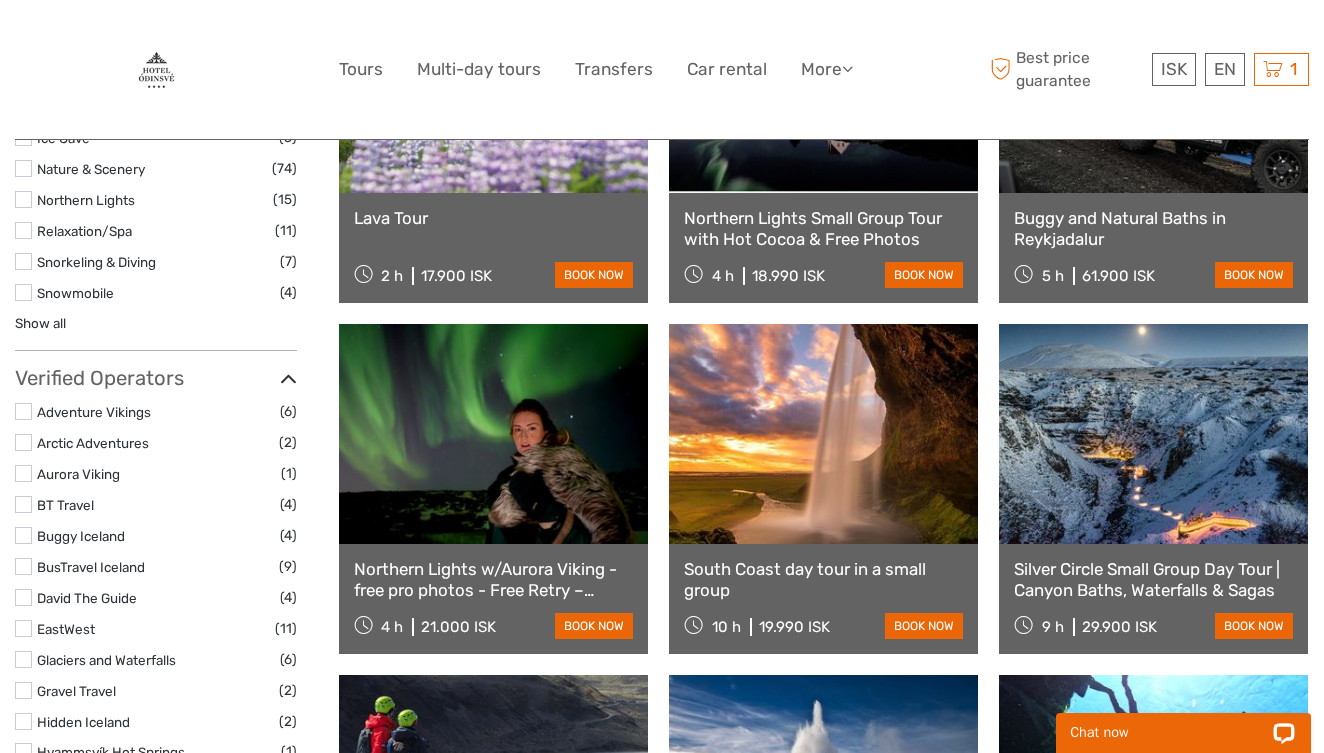 click at bounding box center (823, 434) 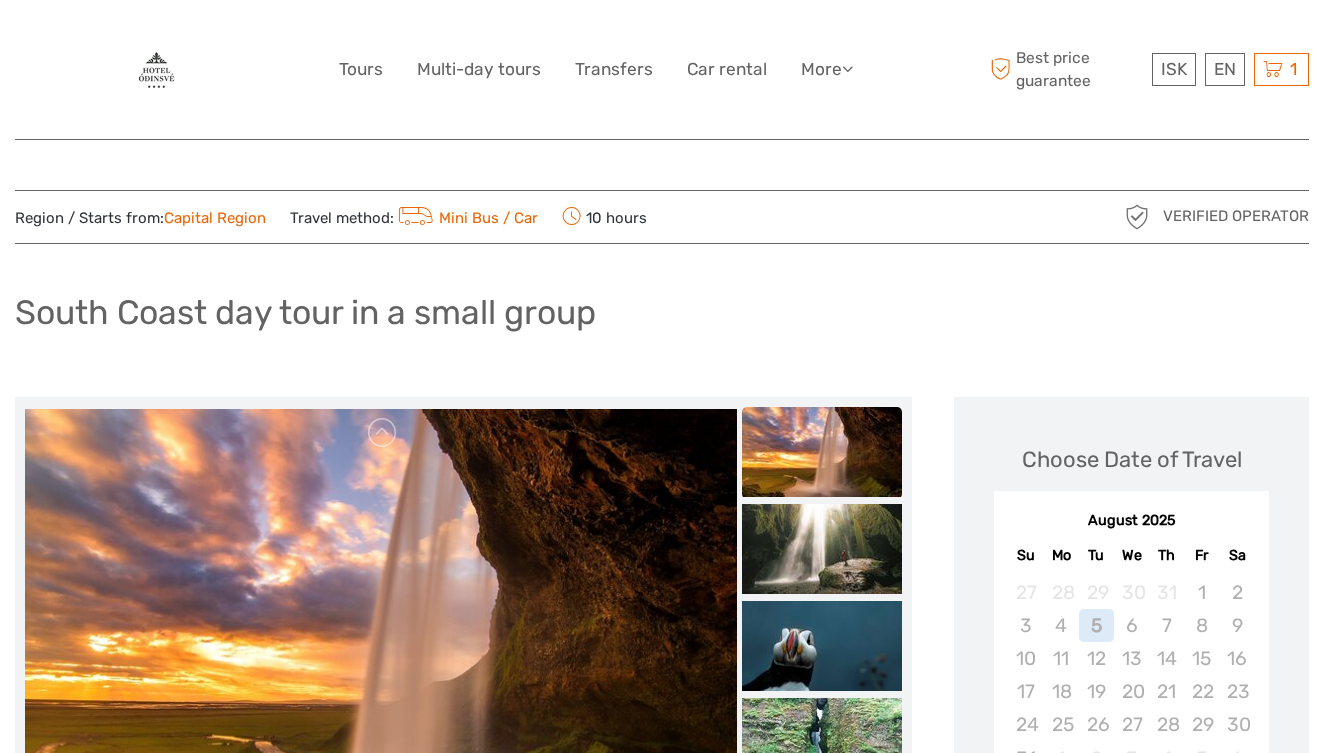 scroll, scrollTop: 0, scrollLeft: 0, axis: both 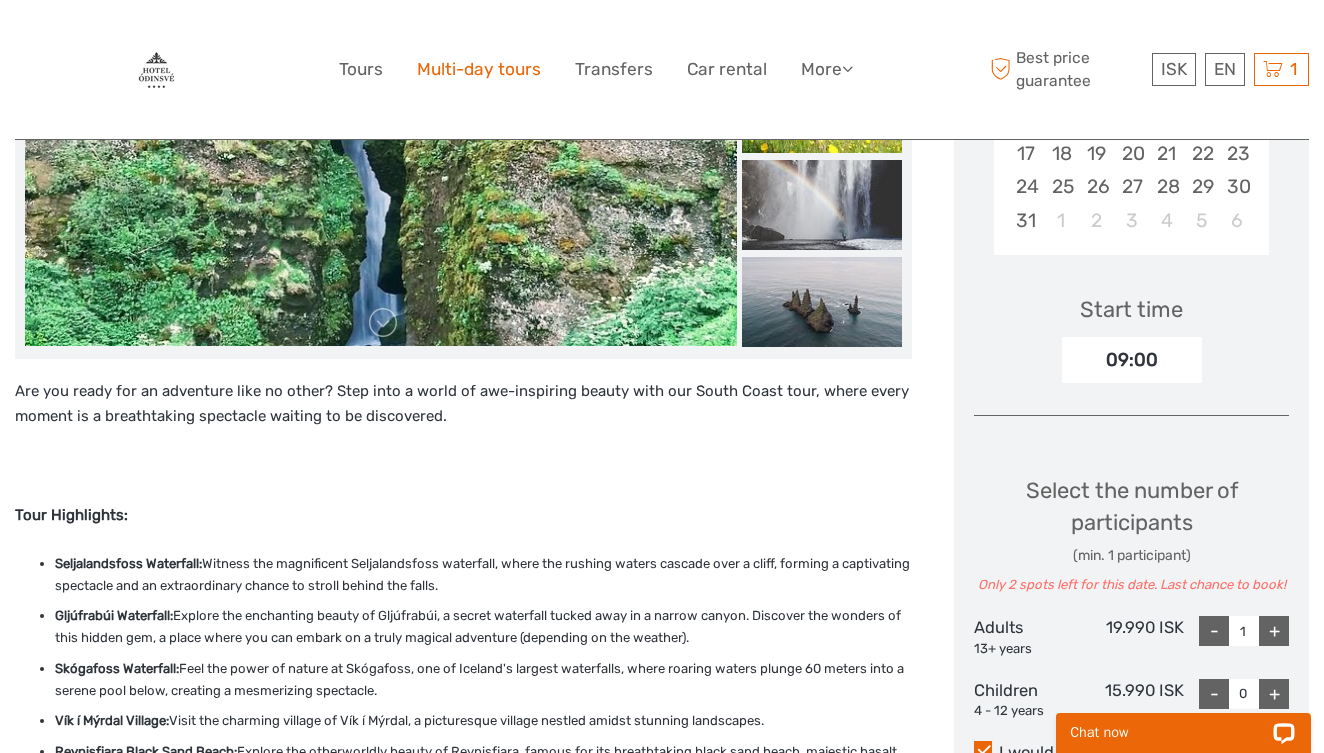 click on "Multi-day tours" at bounding box center (479, 69) 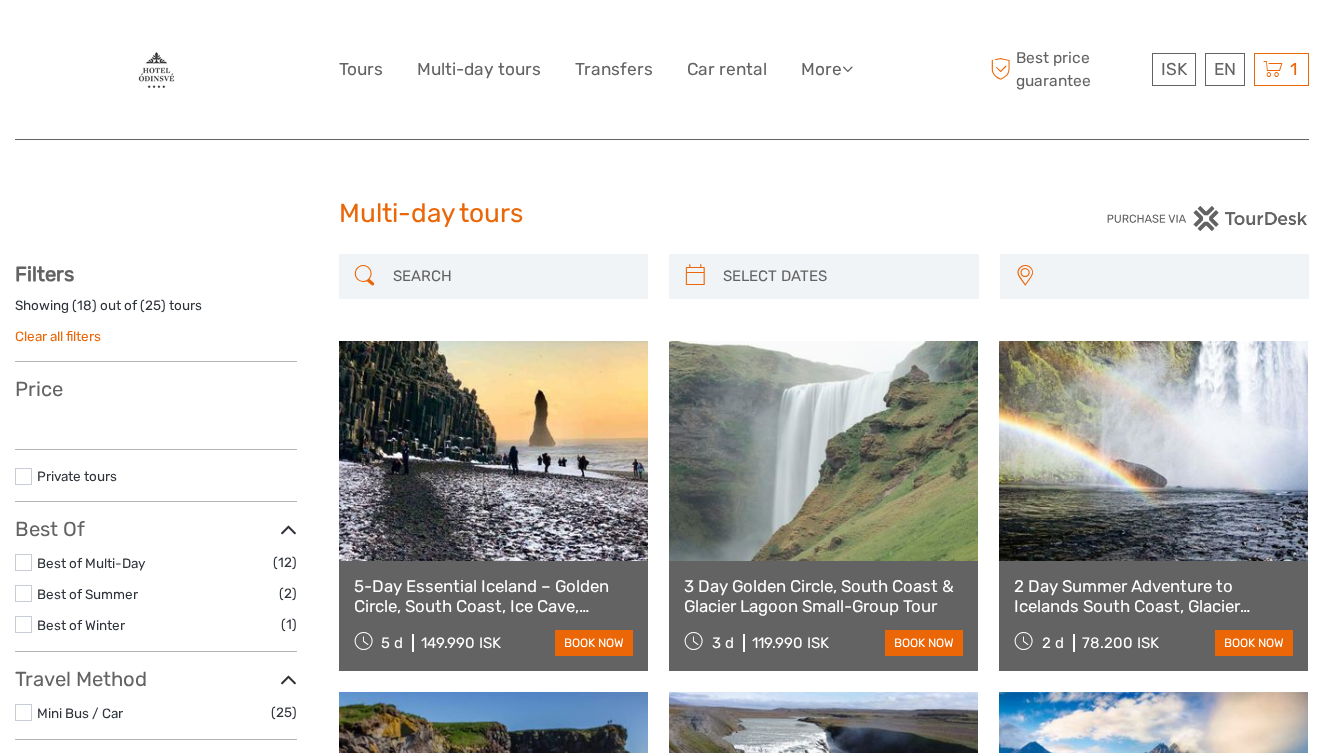 select 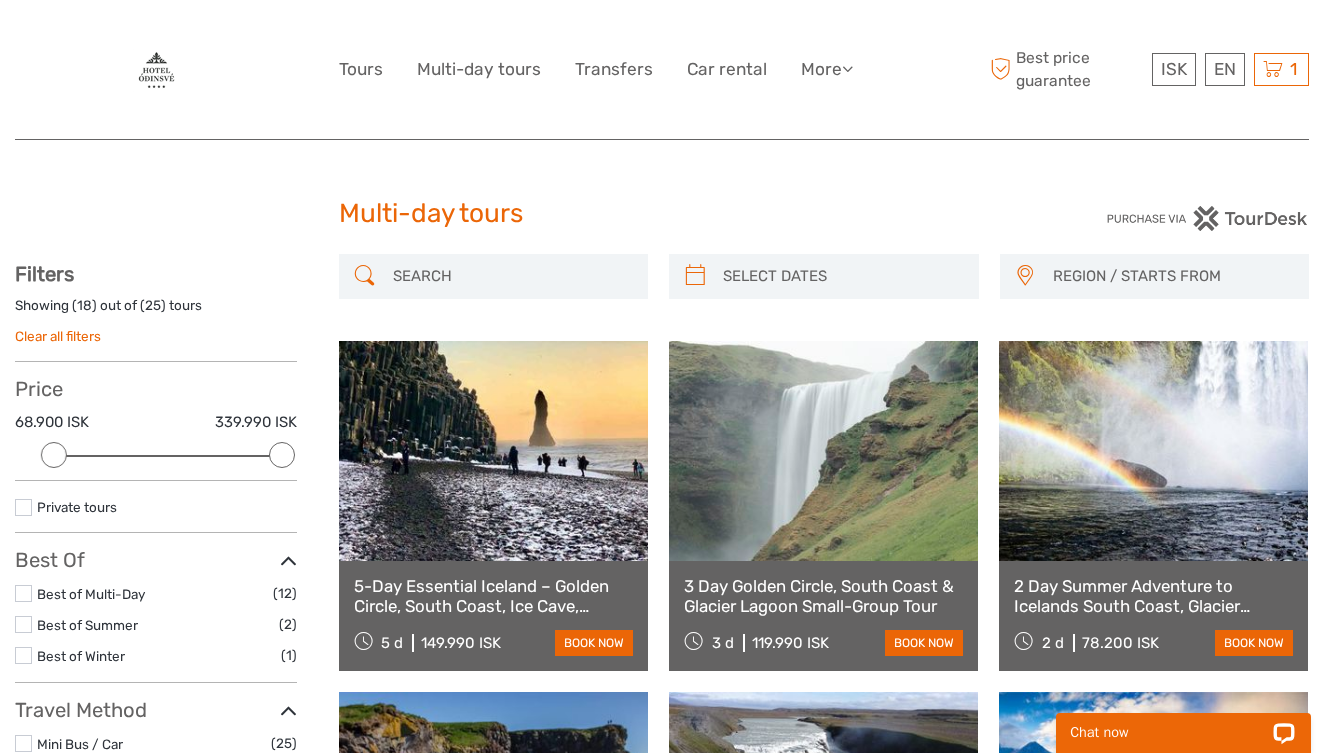 scroll, scrollTop: 0, scrollLeft: 0, axis: both 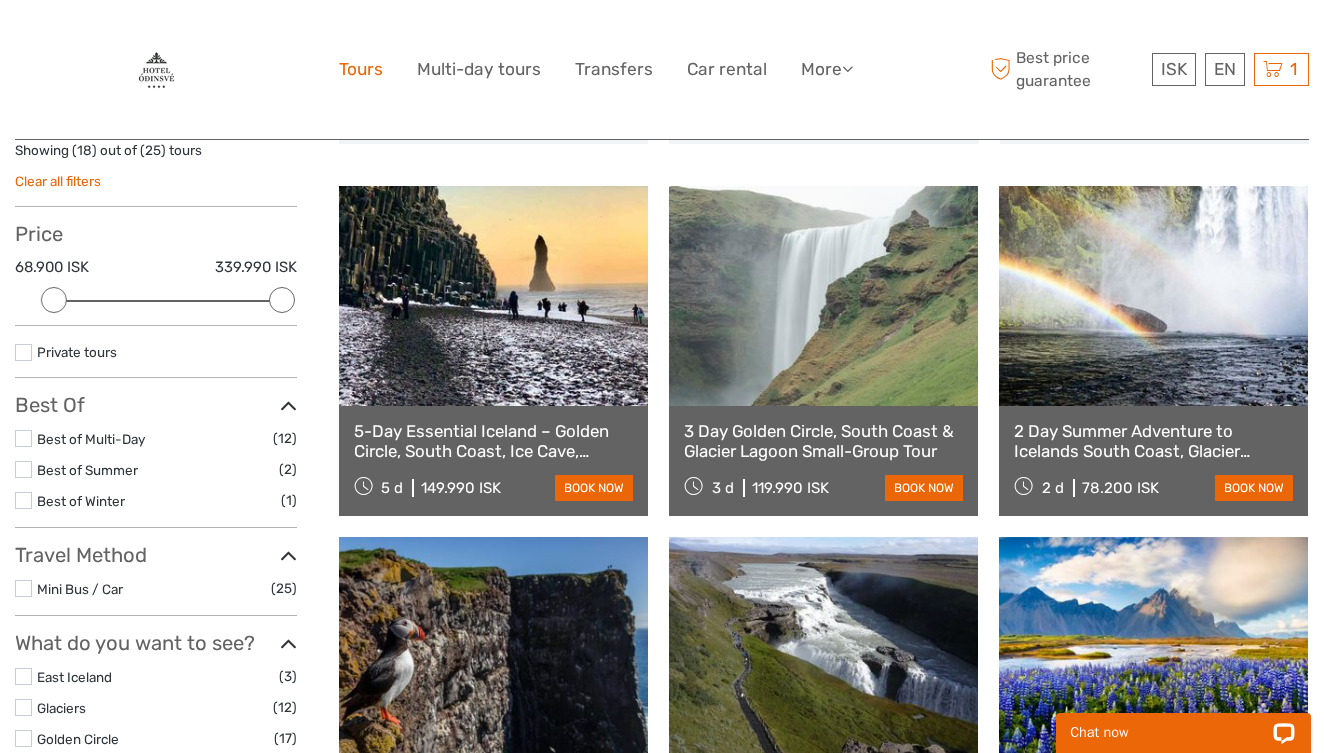 click on "Tours" at bounding box center (361, 69) 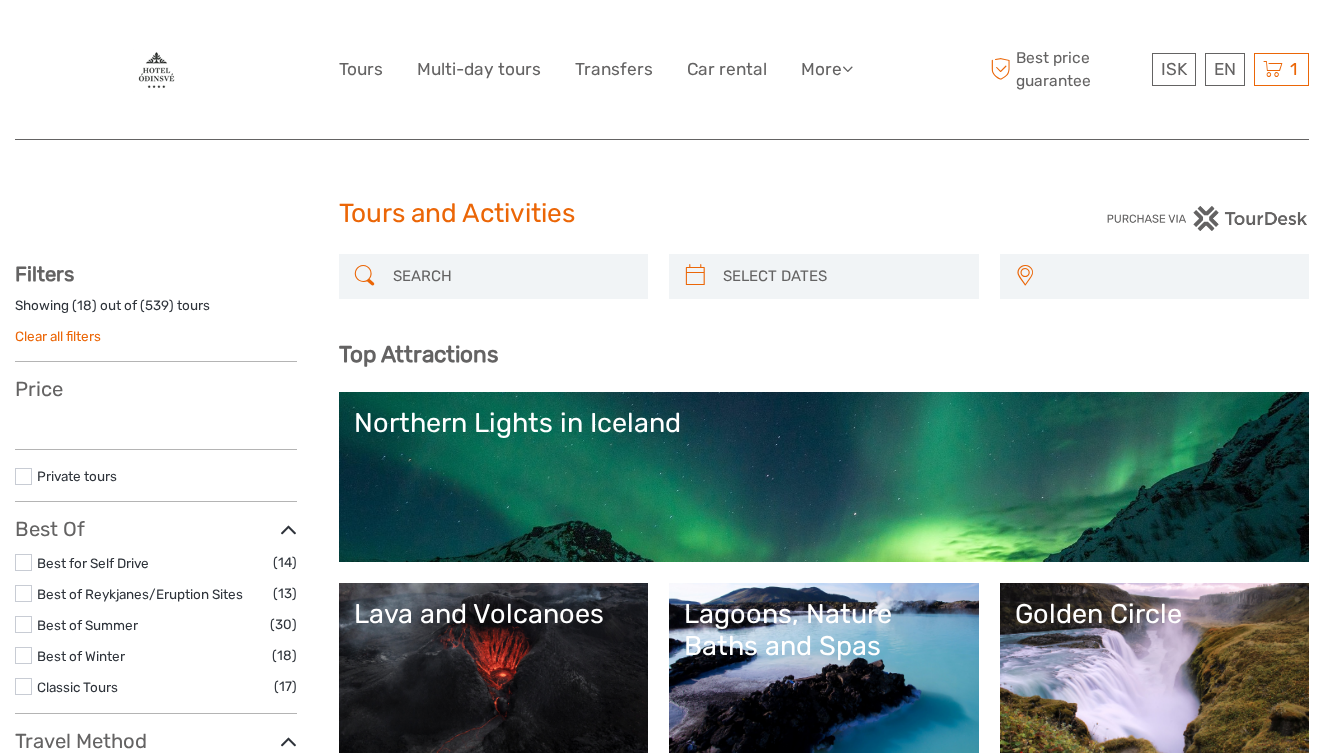 select 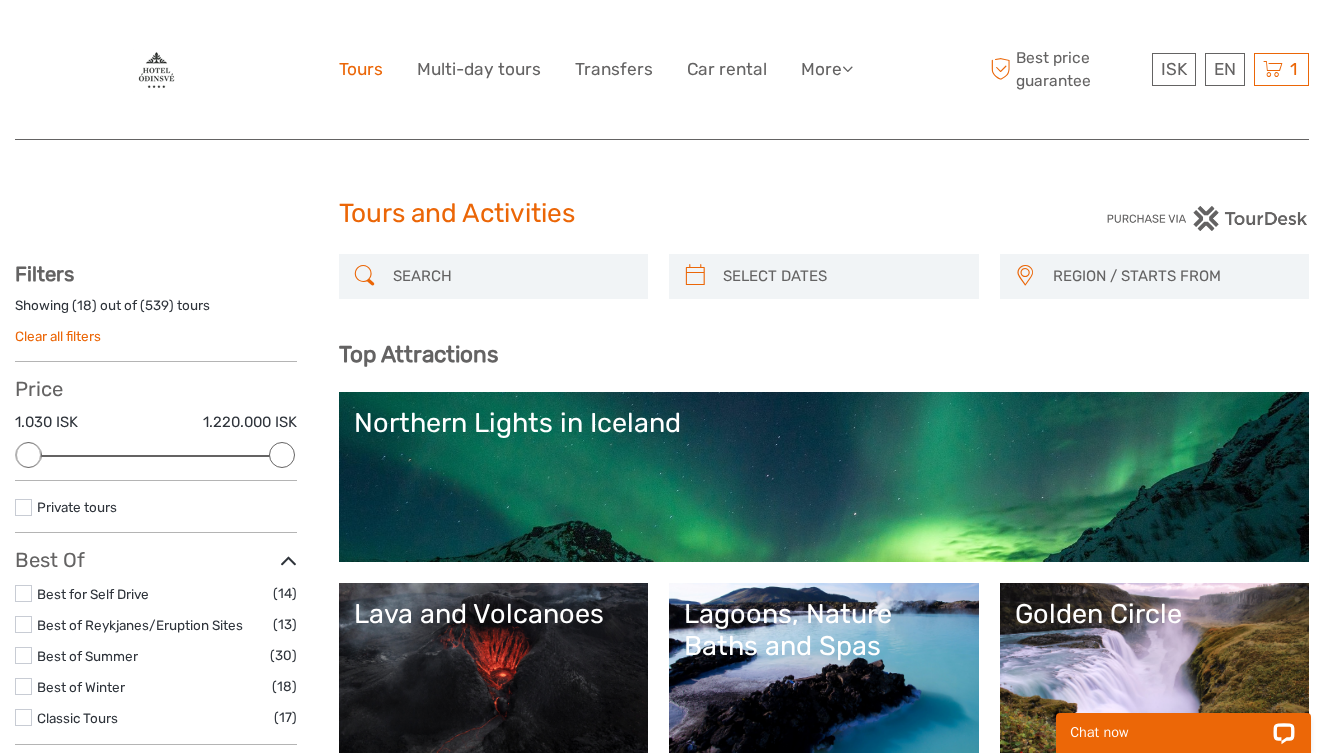 scroll, scrollTop: 0, scrollLeft: 0, axis: both 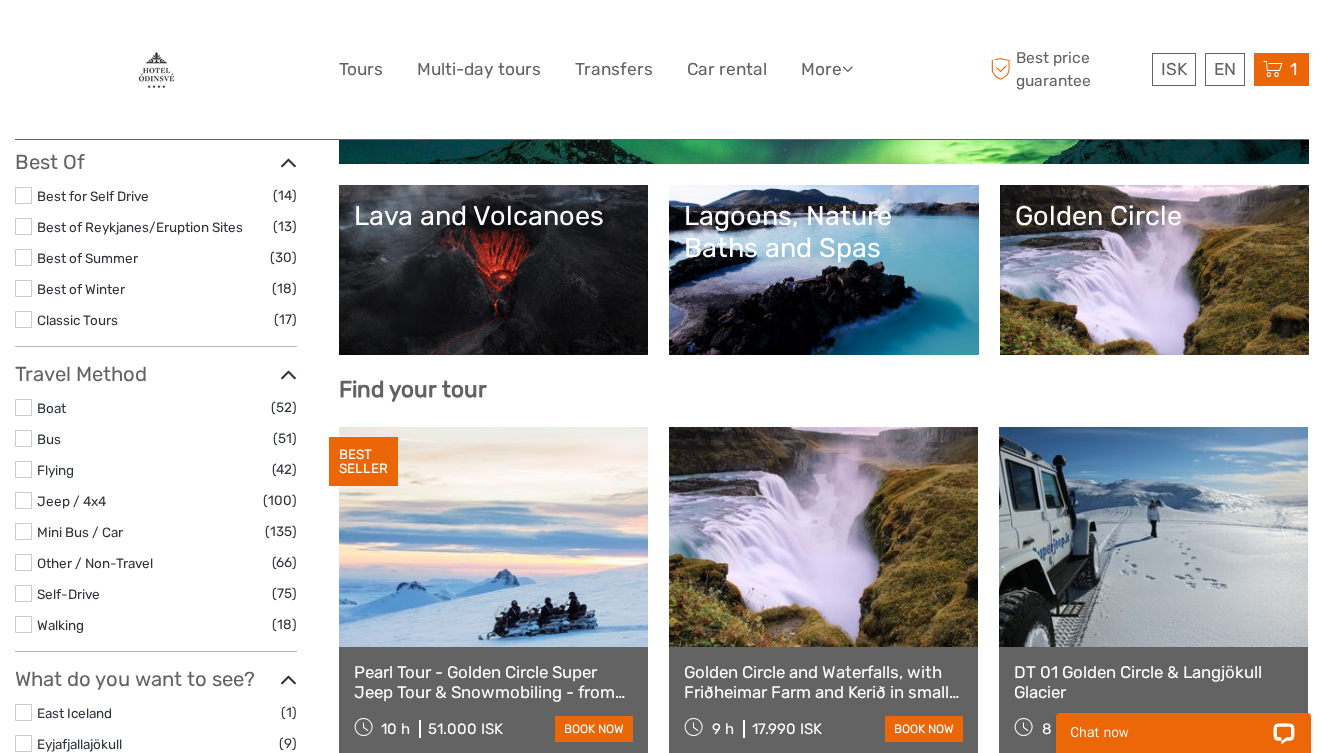 click on "1" at bounding box center [1293, 69] 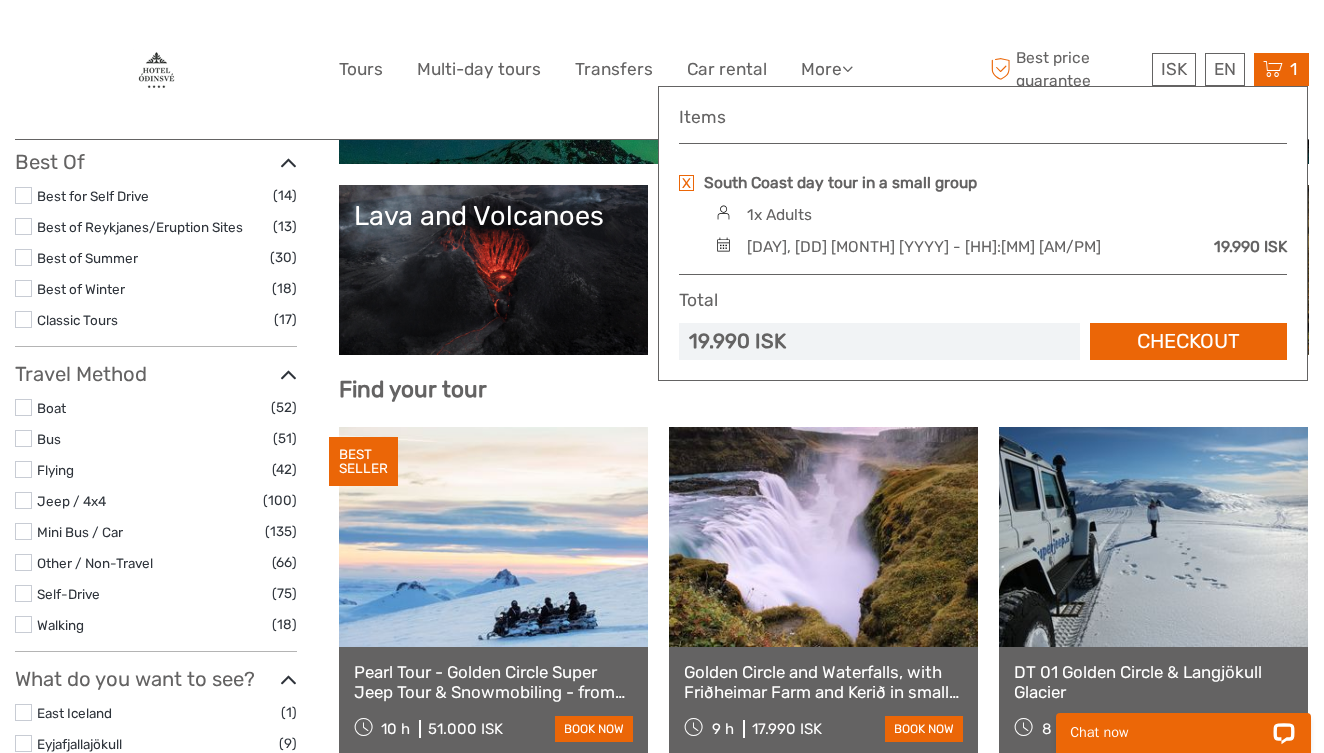 click on "1" at bounding box center [1293, 69] 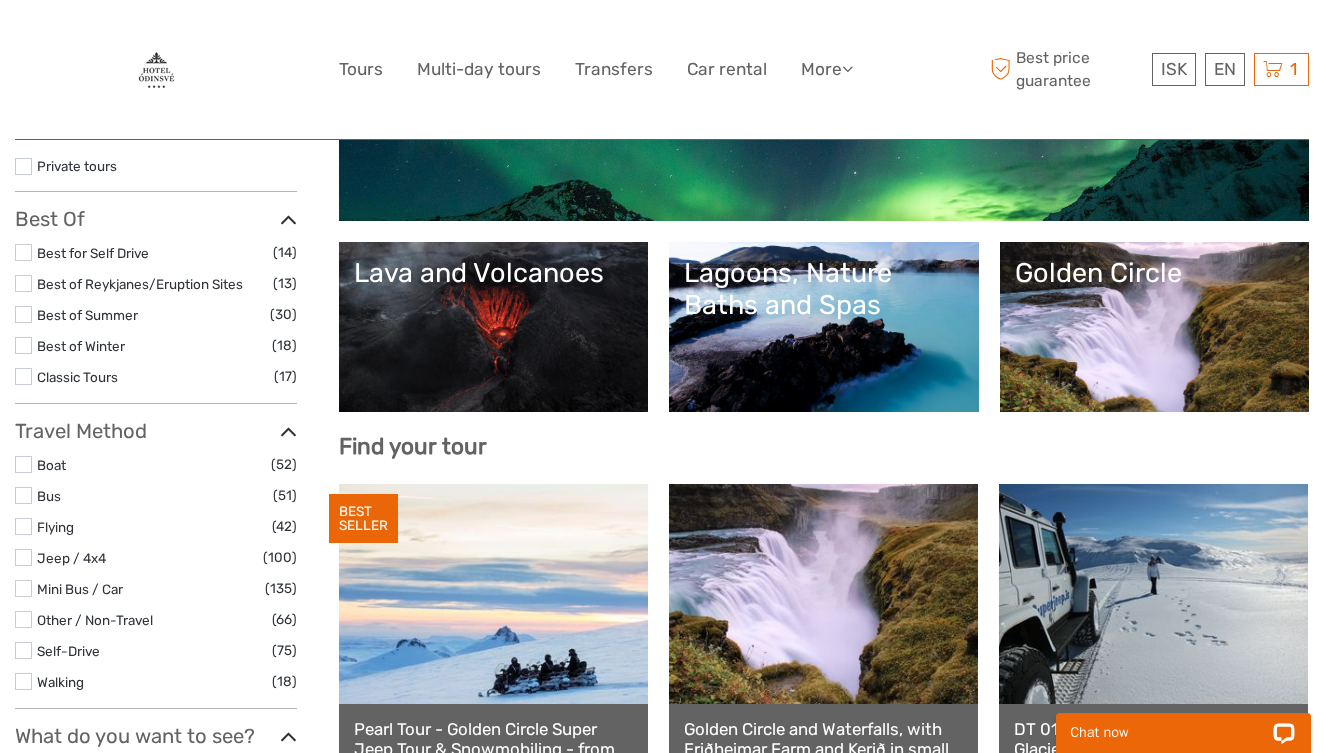scroll, scrollTop: 343, scrollLeft: 0, axis: vertical 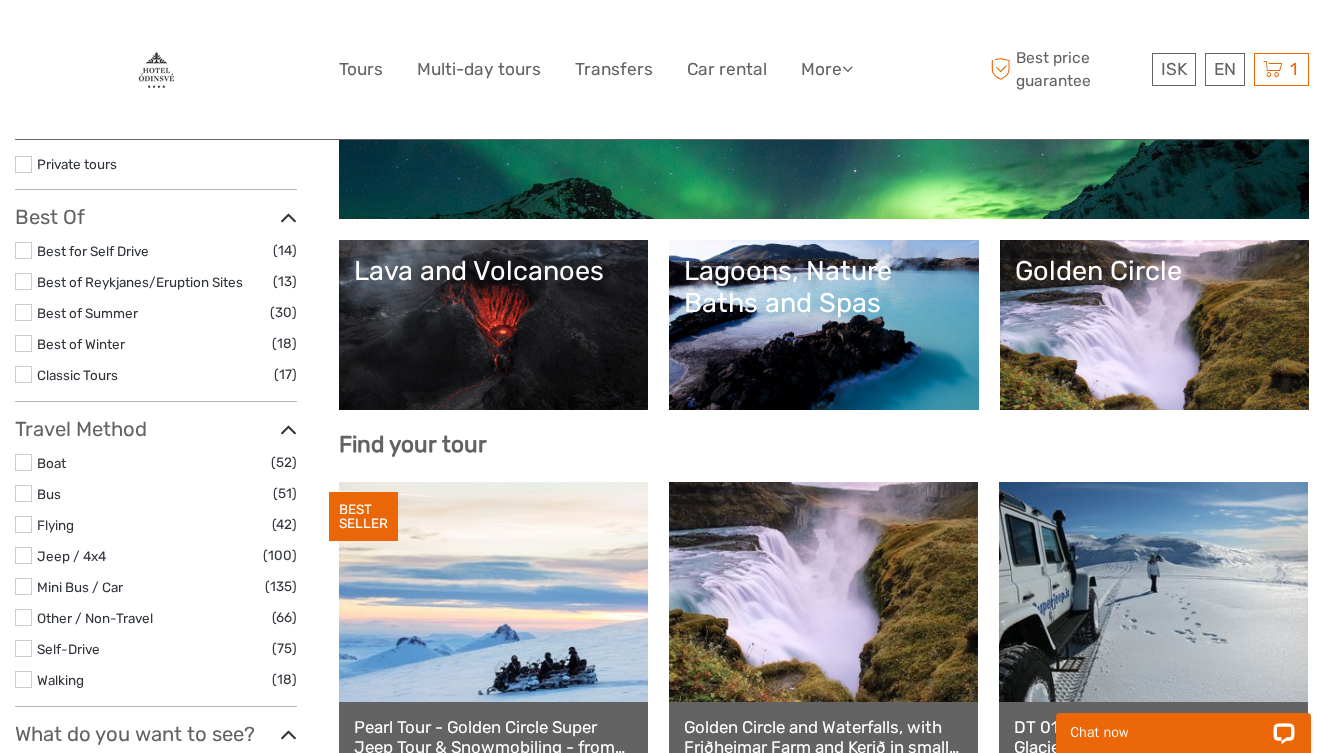 click at bounding box center [23, 586] 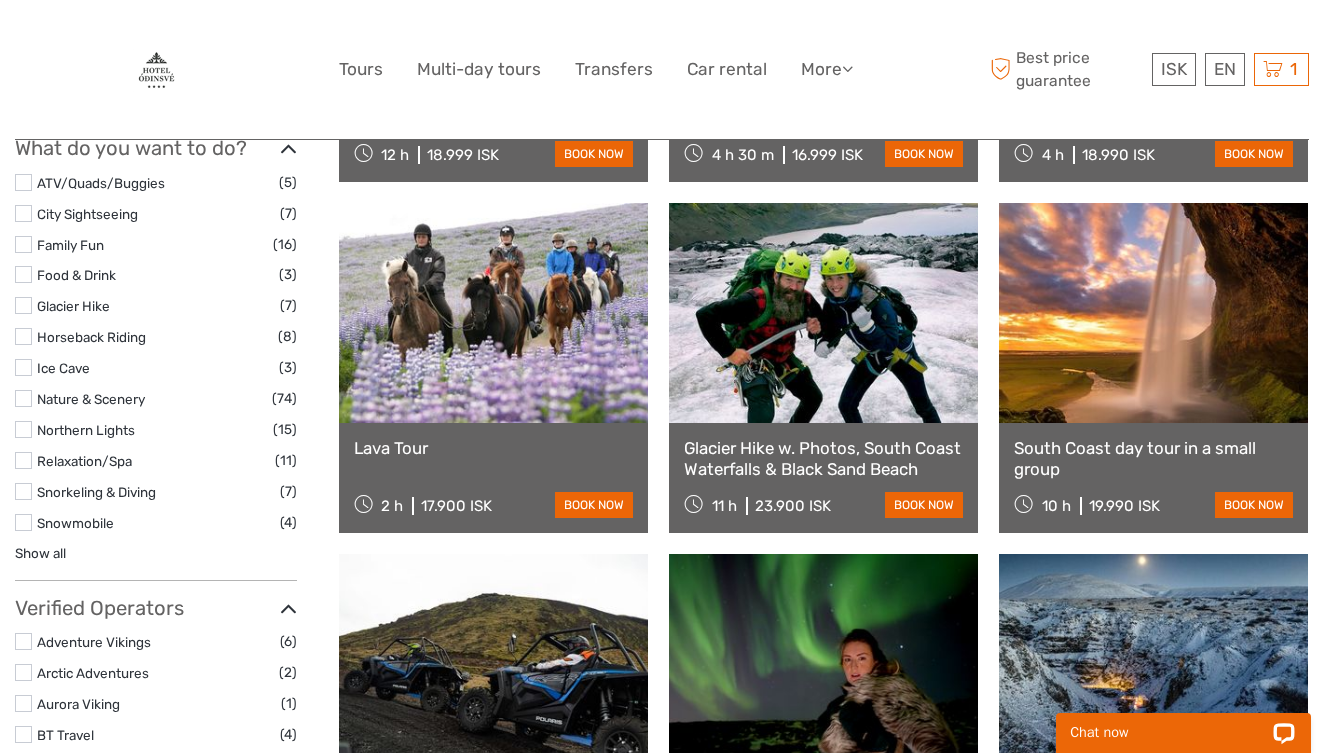 scroll, scrollTop: 1232, scrollLeft: 0, axis: vertical 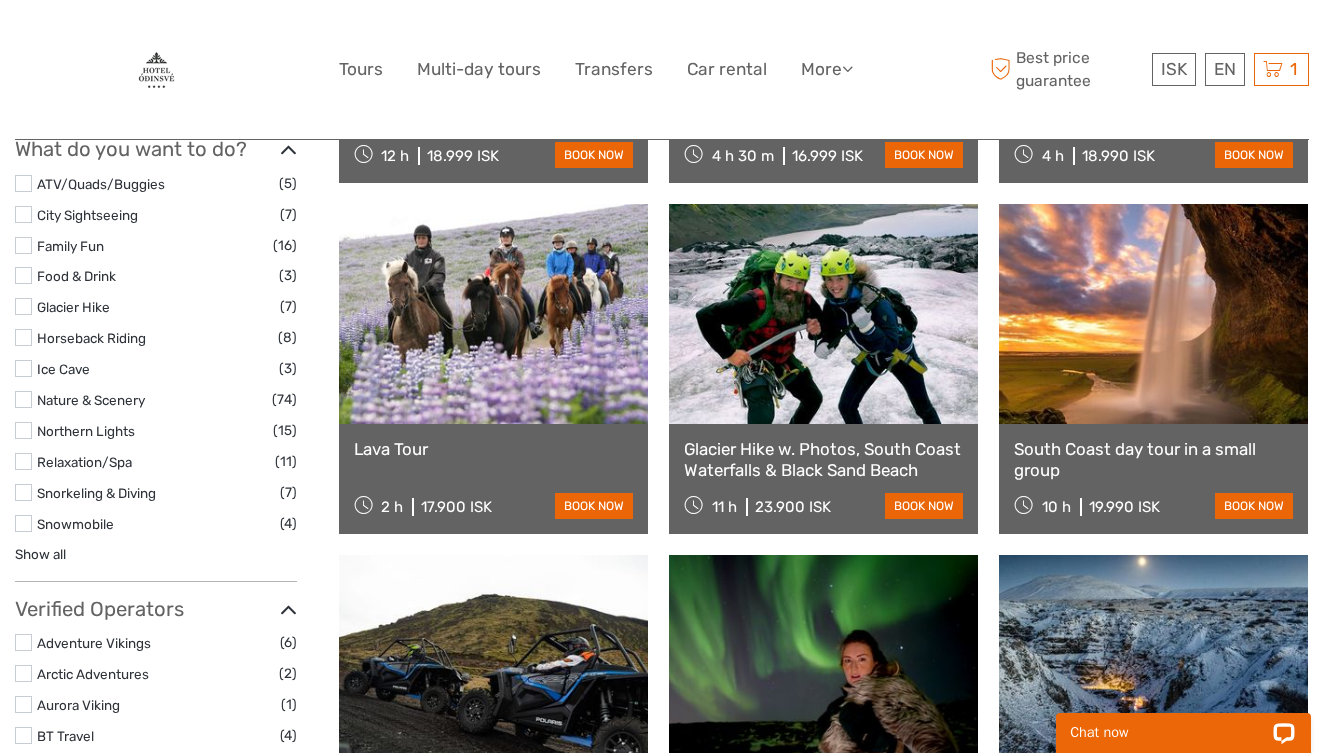 click at bounding box center [1153, 314] 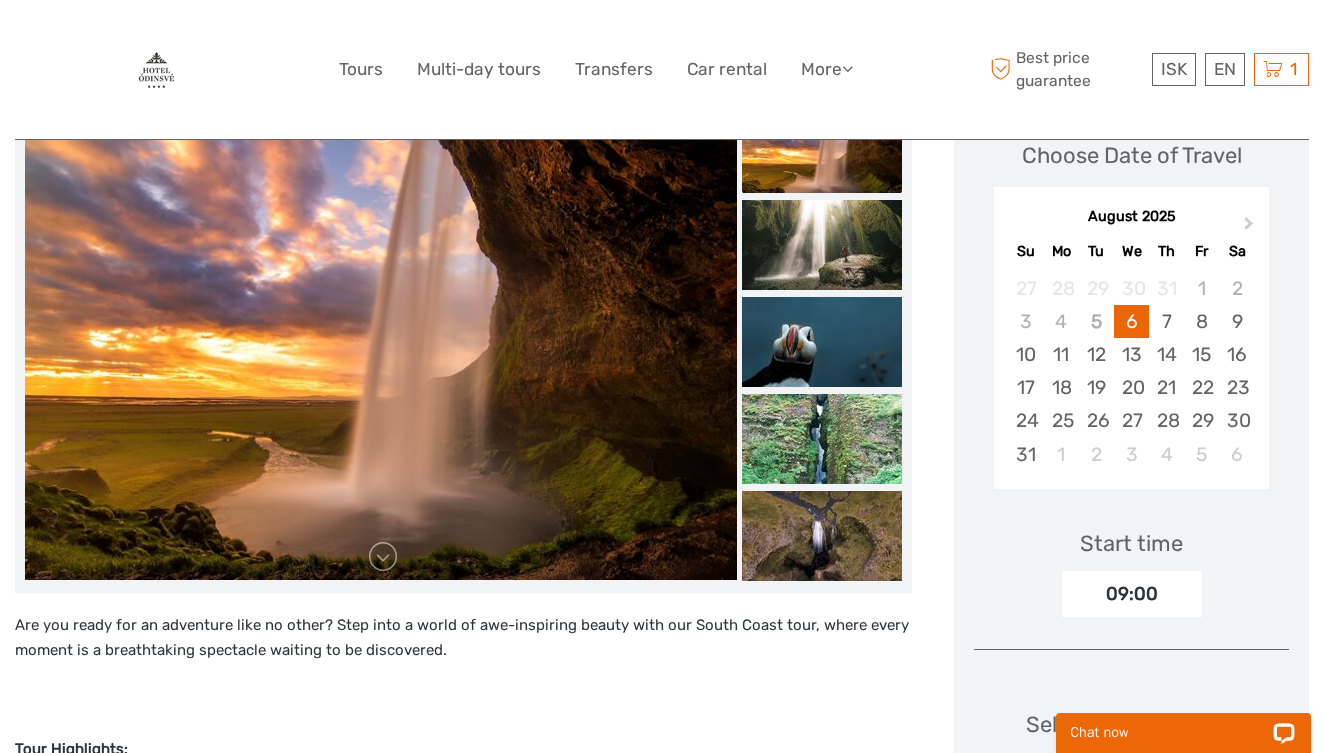 scroll, scrollTop: 0, scrollLeft: 0, axis: both 